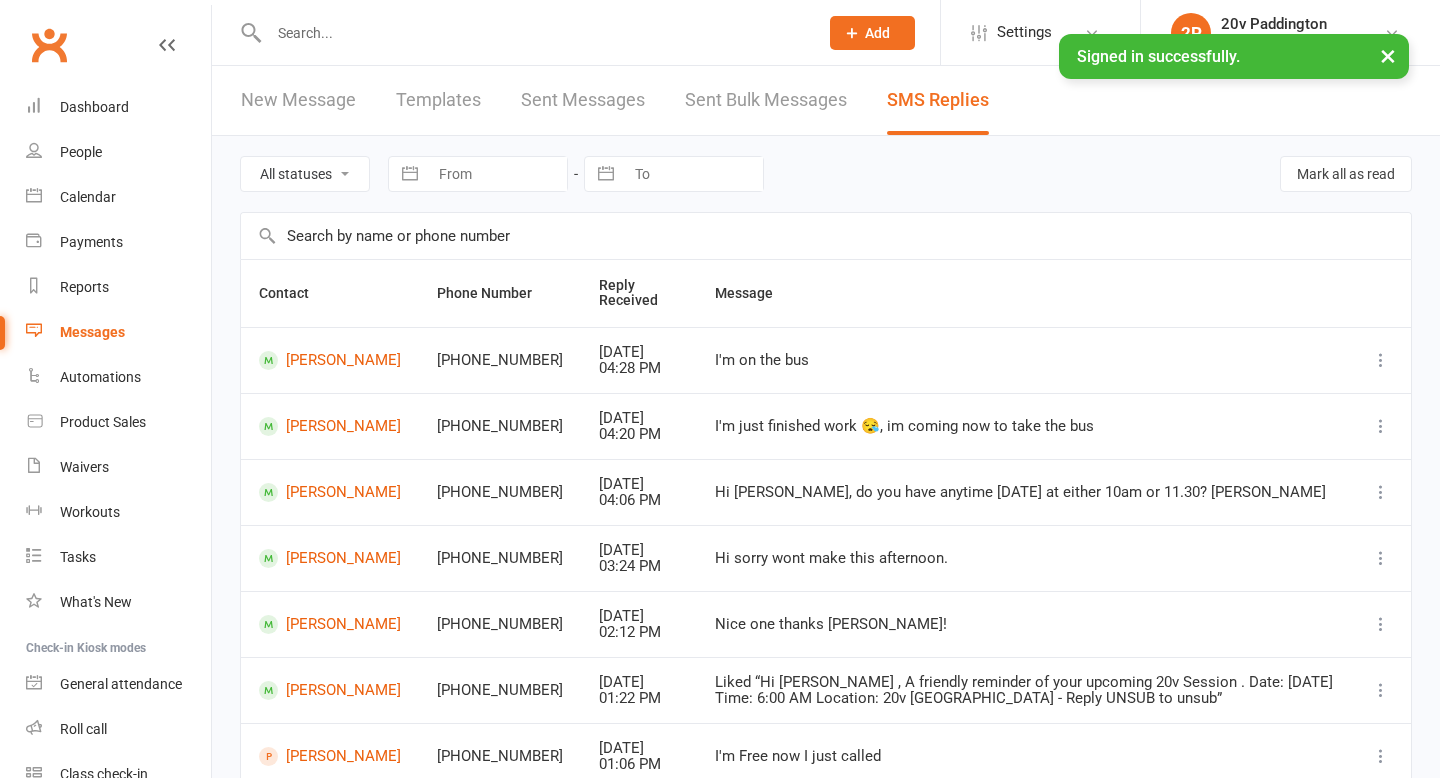 scroll, scrollTop: 0, scrollLeft: 0, axis: both 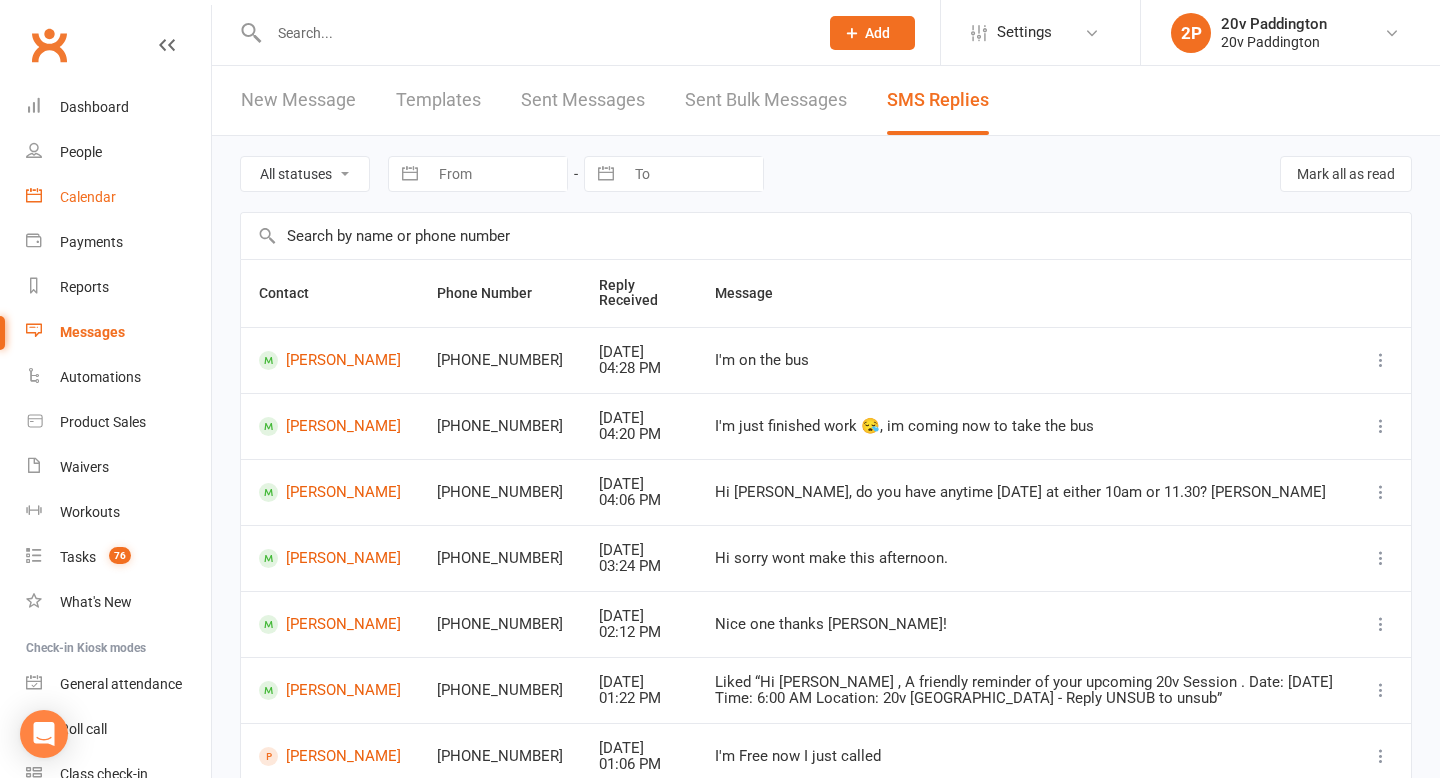 click on "Calendar" at bounding box center (118, 197) 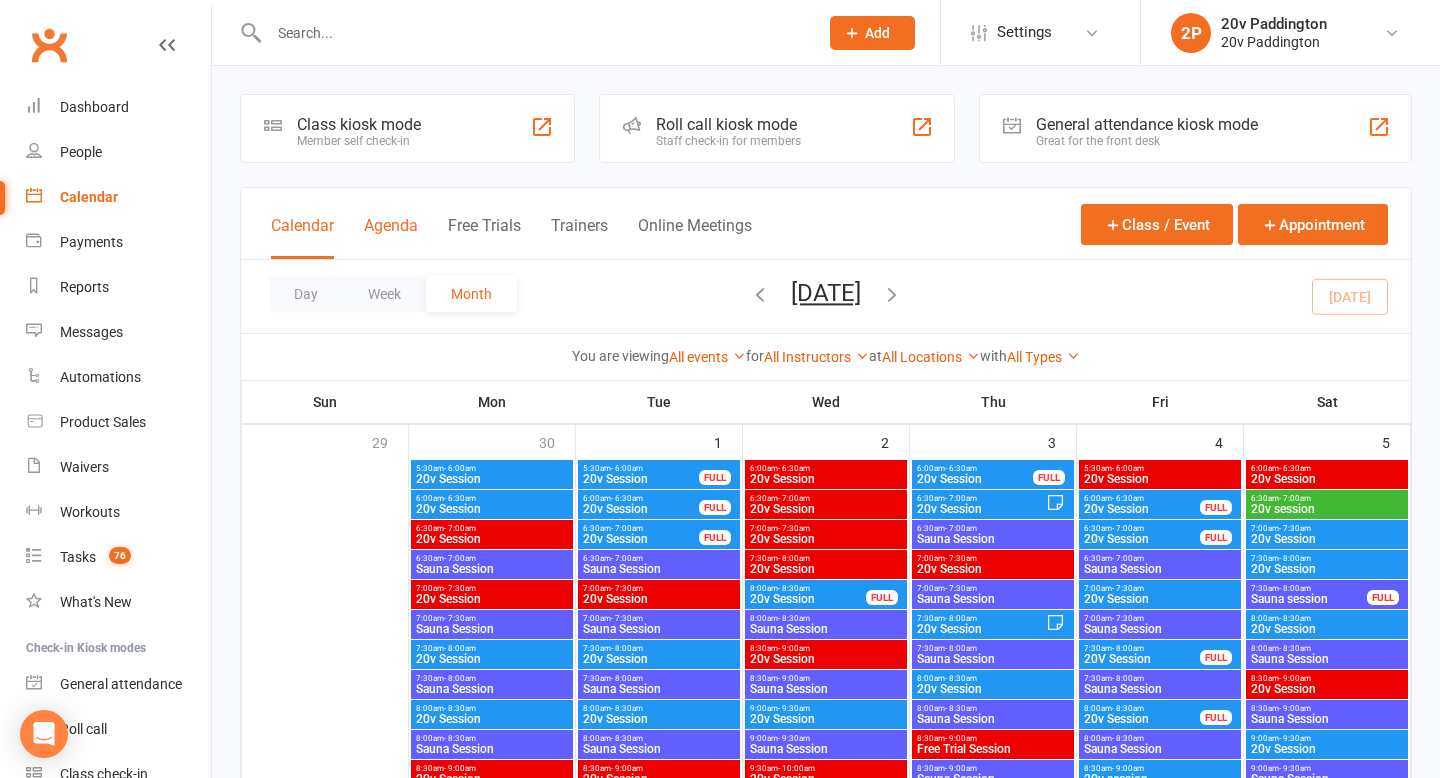 click on "Agenda" at bounding box center [391, 237] 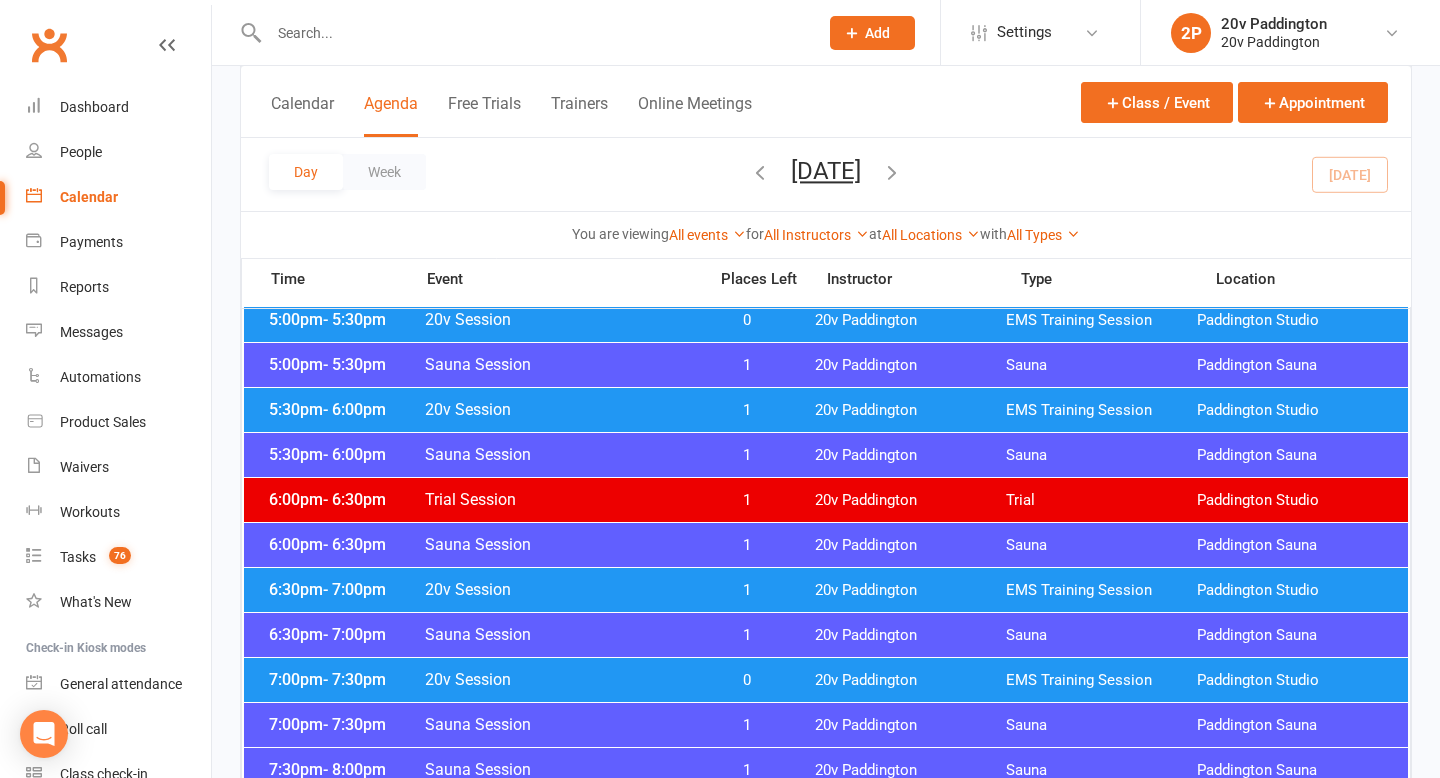scroll, scrollTop: 1907, scrollLeft: 0, axis: vertical 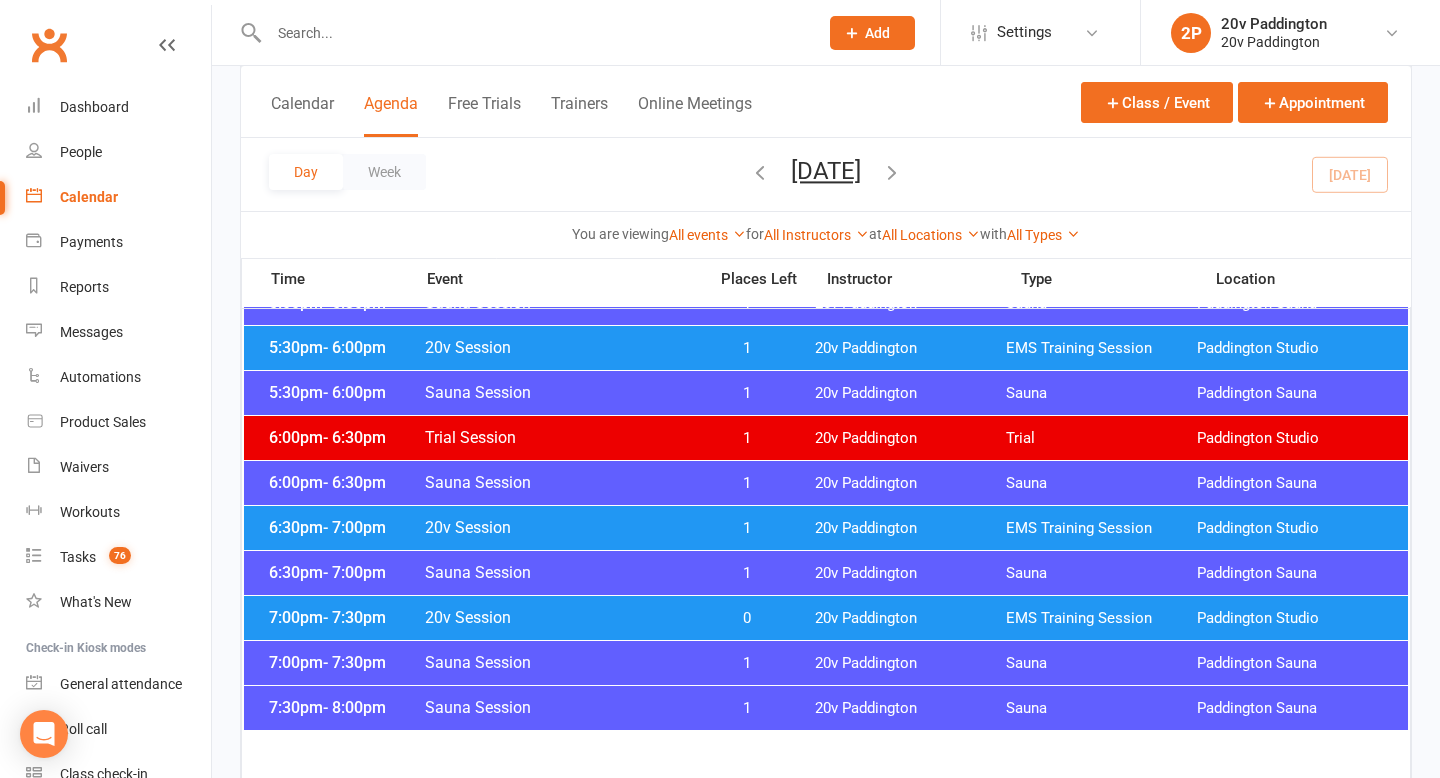 click on "20v Paddington" at bounding box center [910, 618] 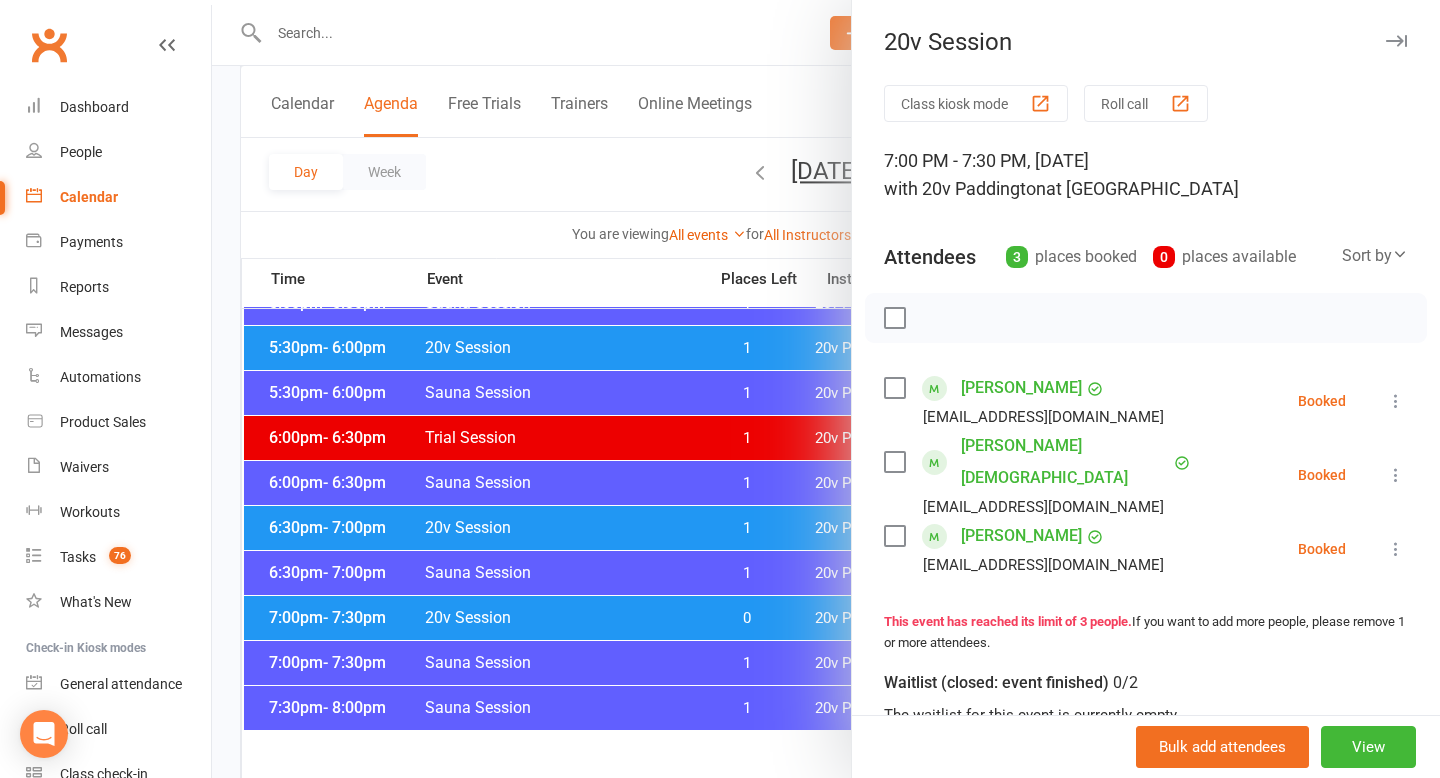 click at bounding box center [826, 389] 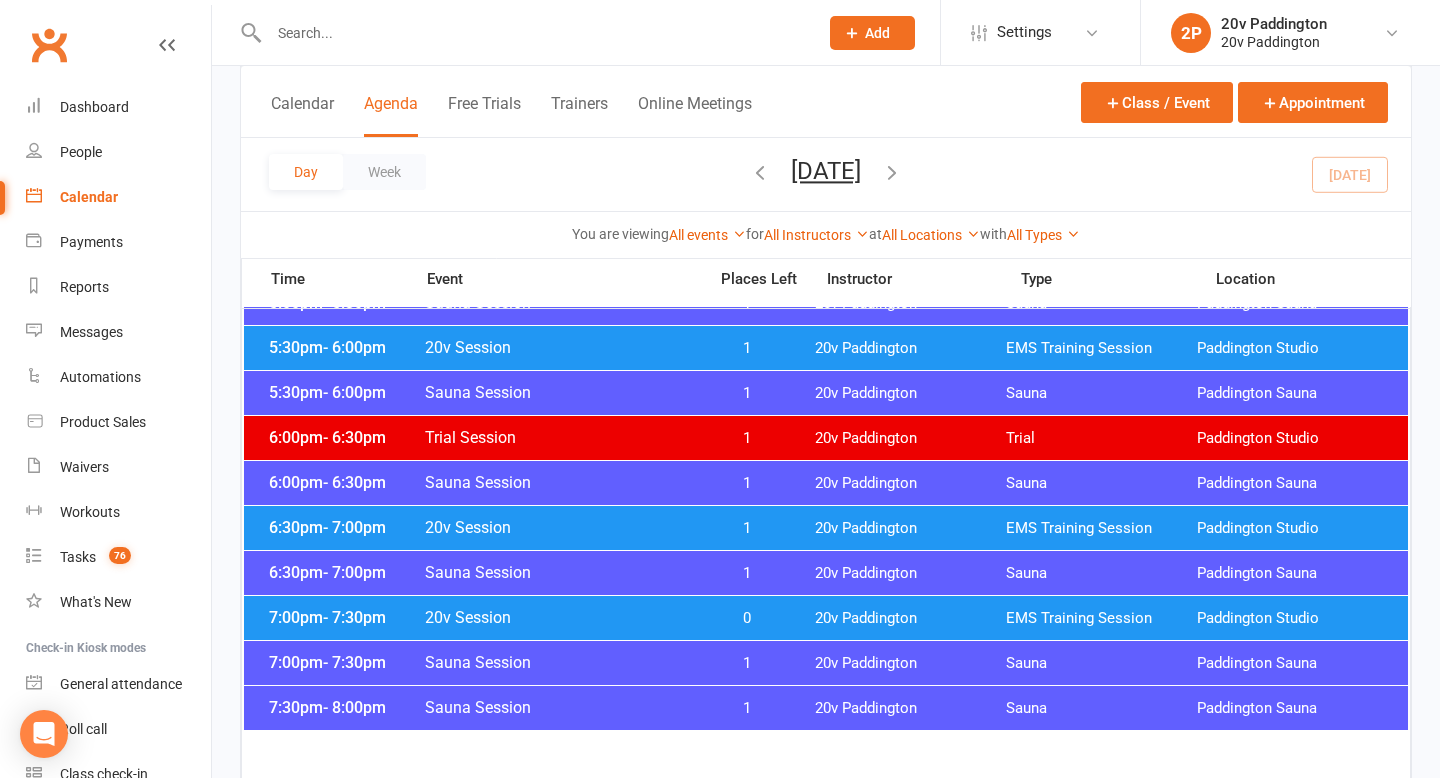 click on "6:30pm  - 7:00pm 20v Session 1 20v Paddington EMS Training Session [GEOGRAPHIC_DATA]" at bounding box center (826, 528) 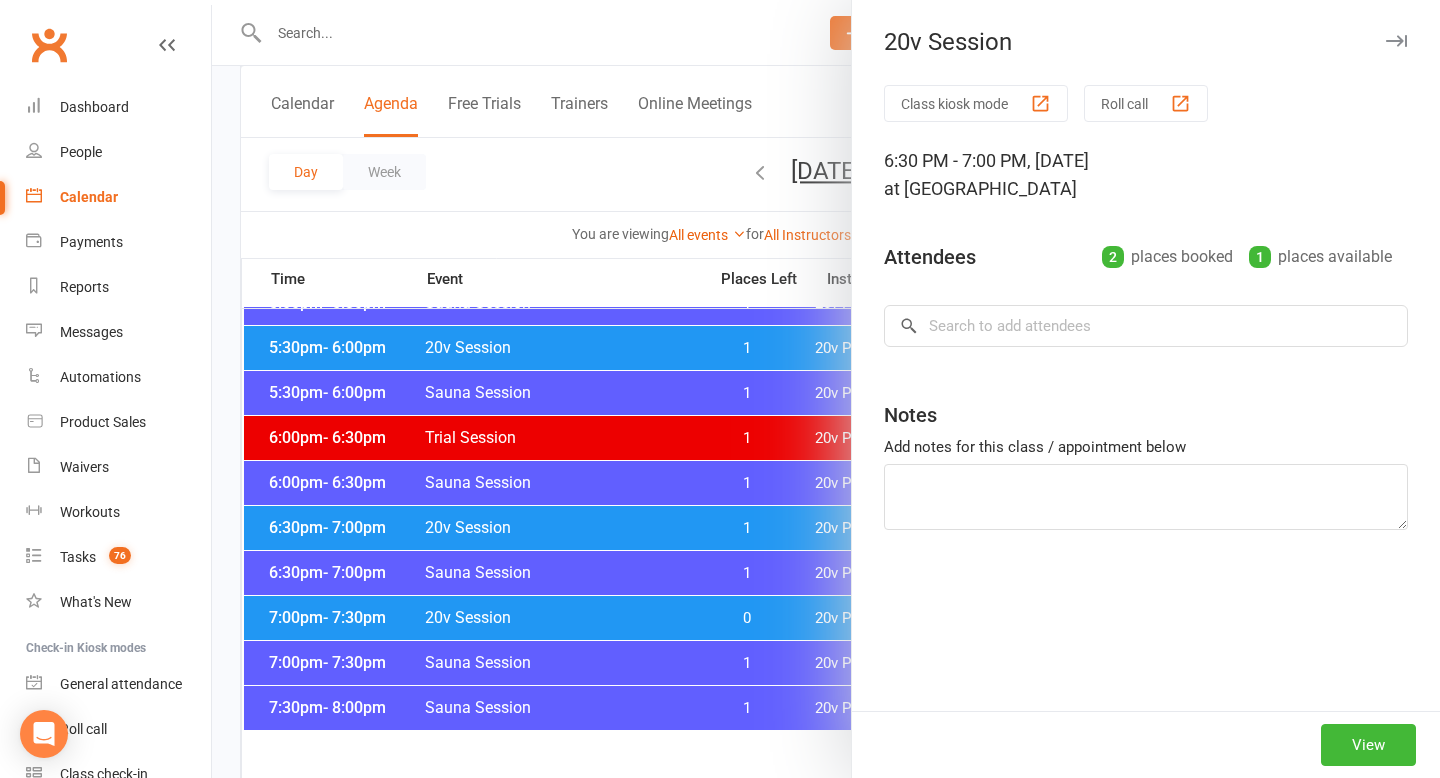 click at bounding box center [826, 389] 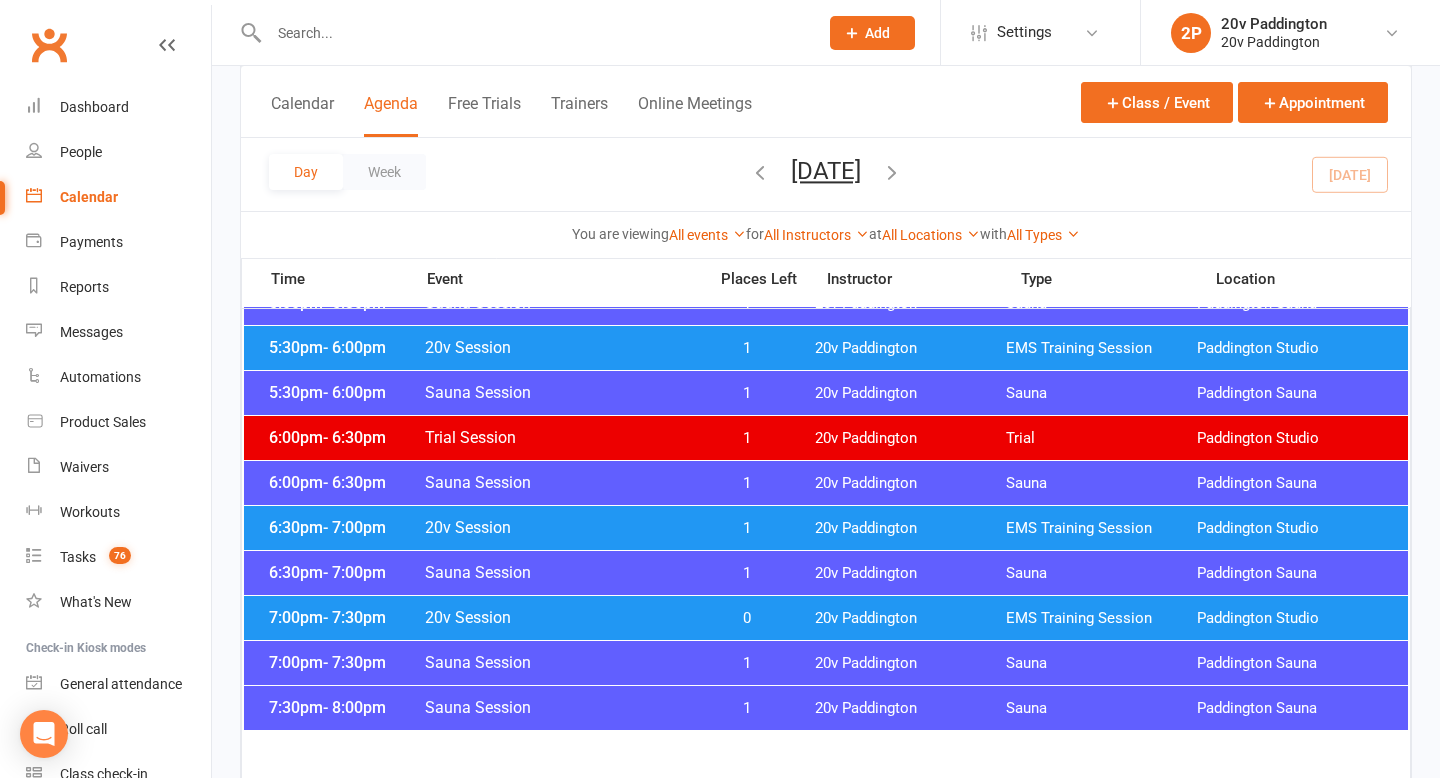 click on "1" at bounding box center (747, 528) 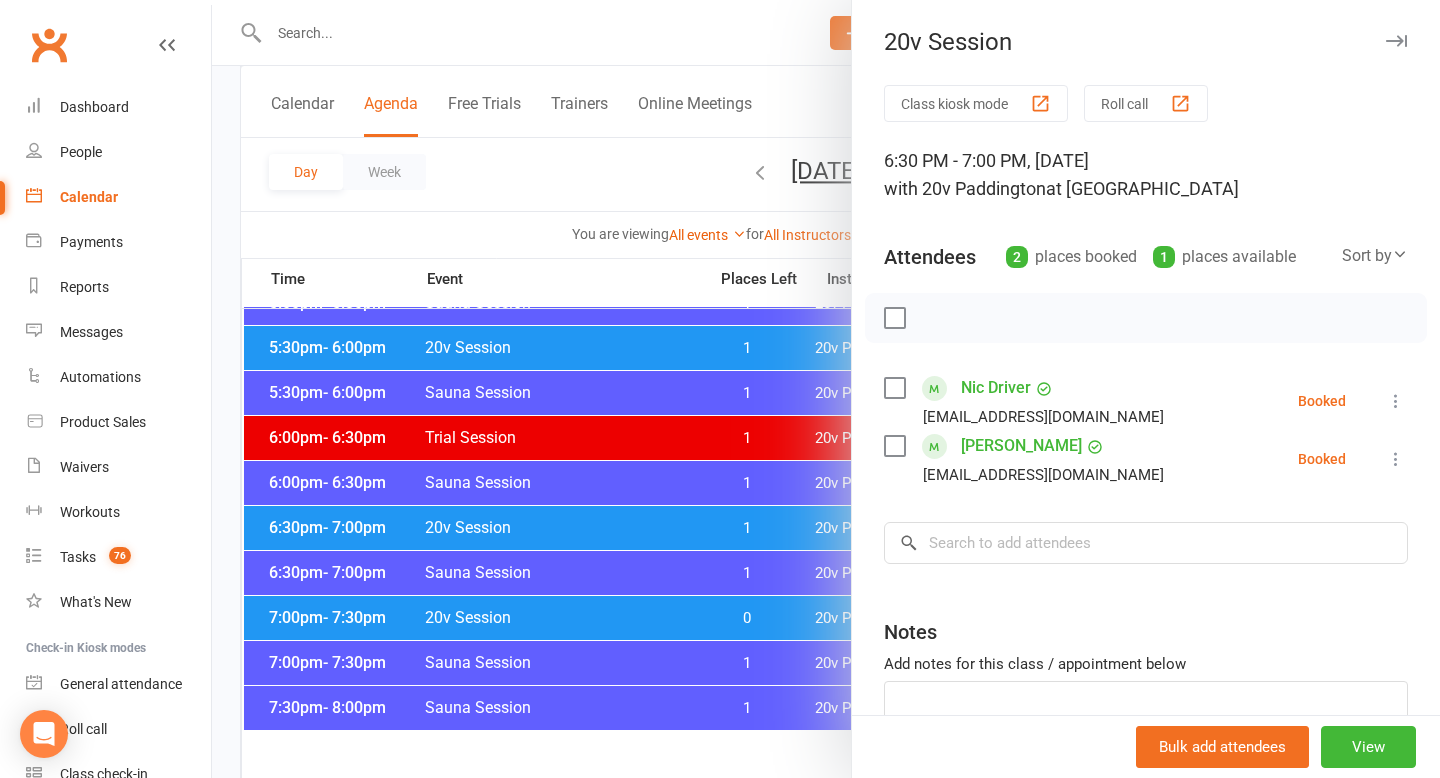click at bounding box center [826, 389] 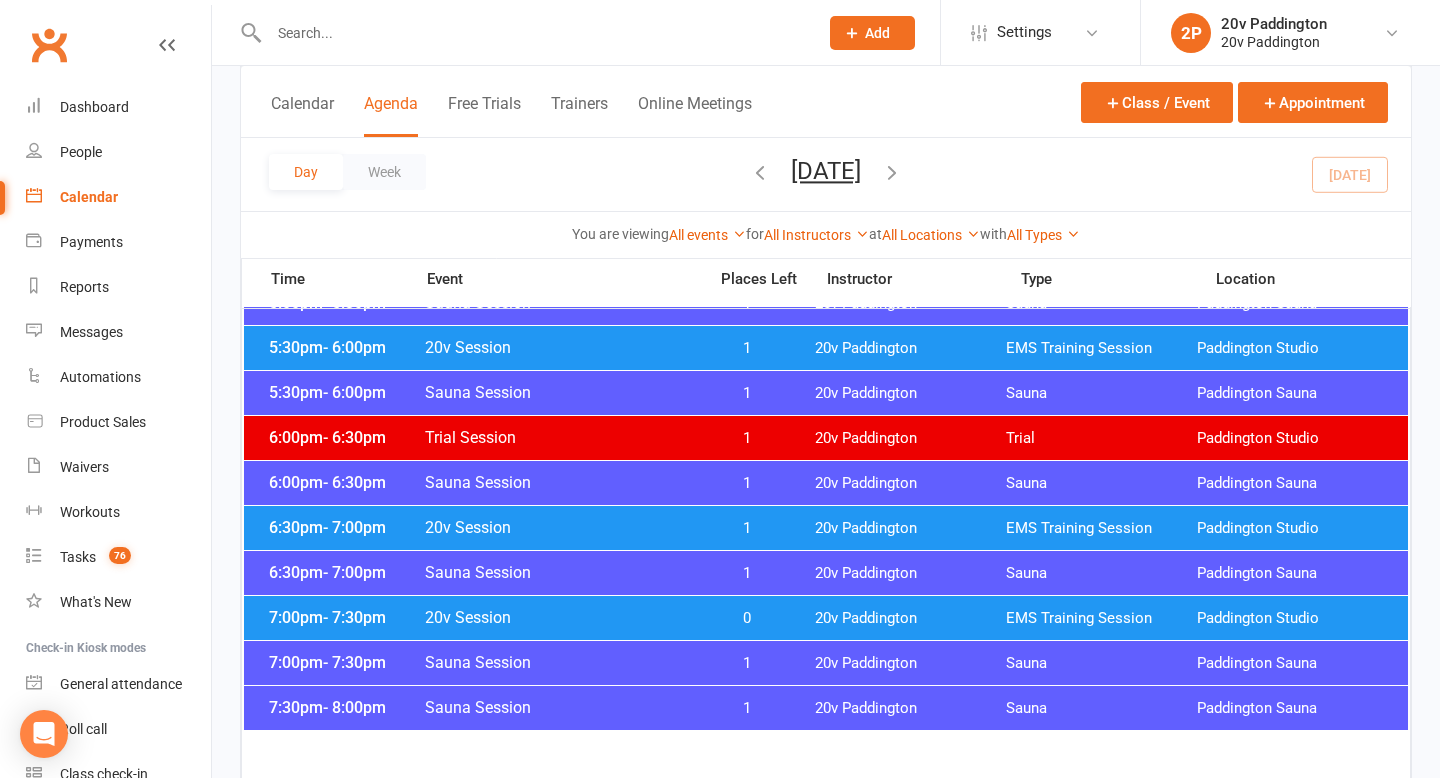 click at bounding box center (892, 172) 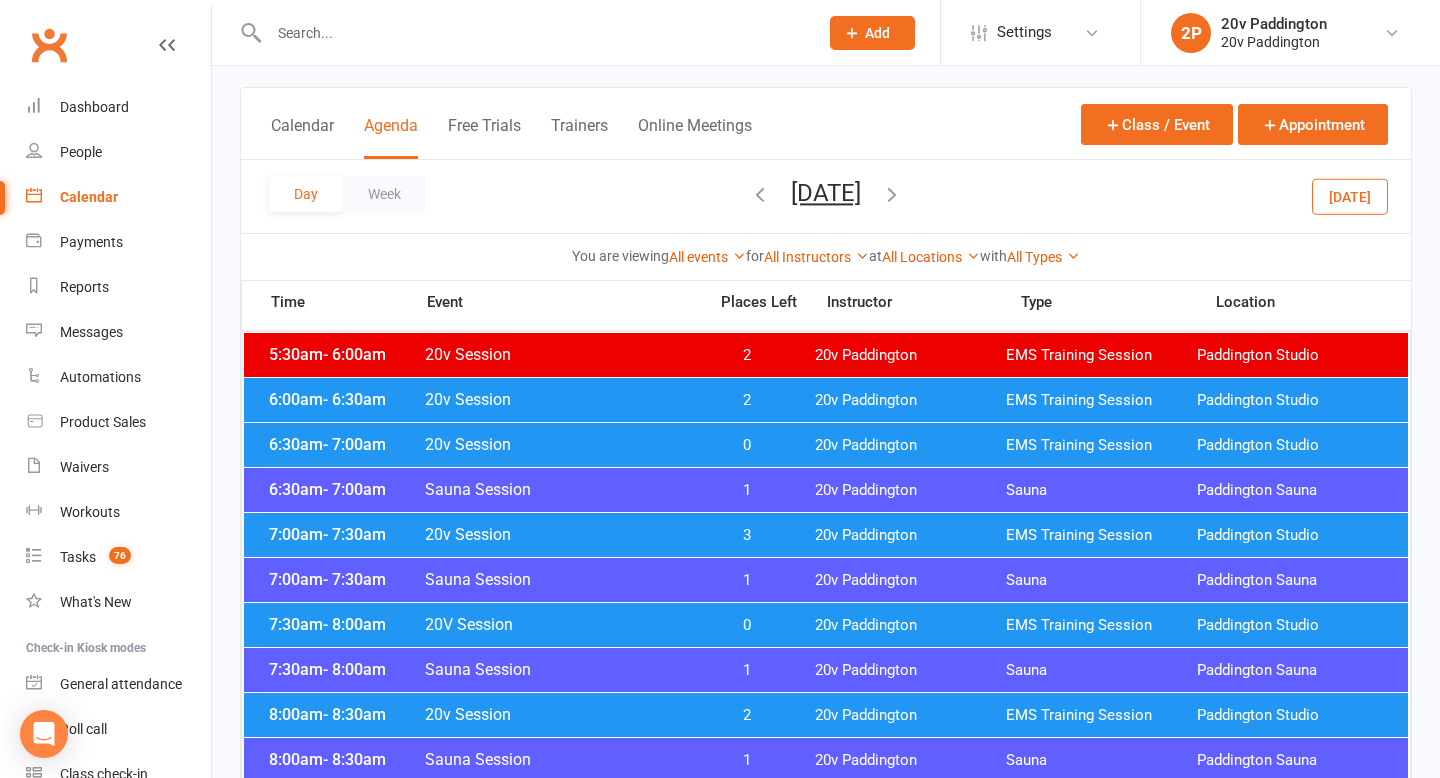 scroll, scrollTop: 0, scrollLeft: 0, axis: both 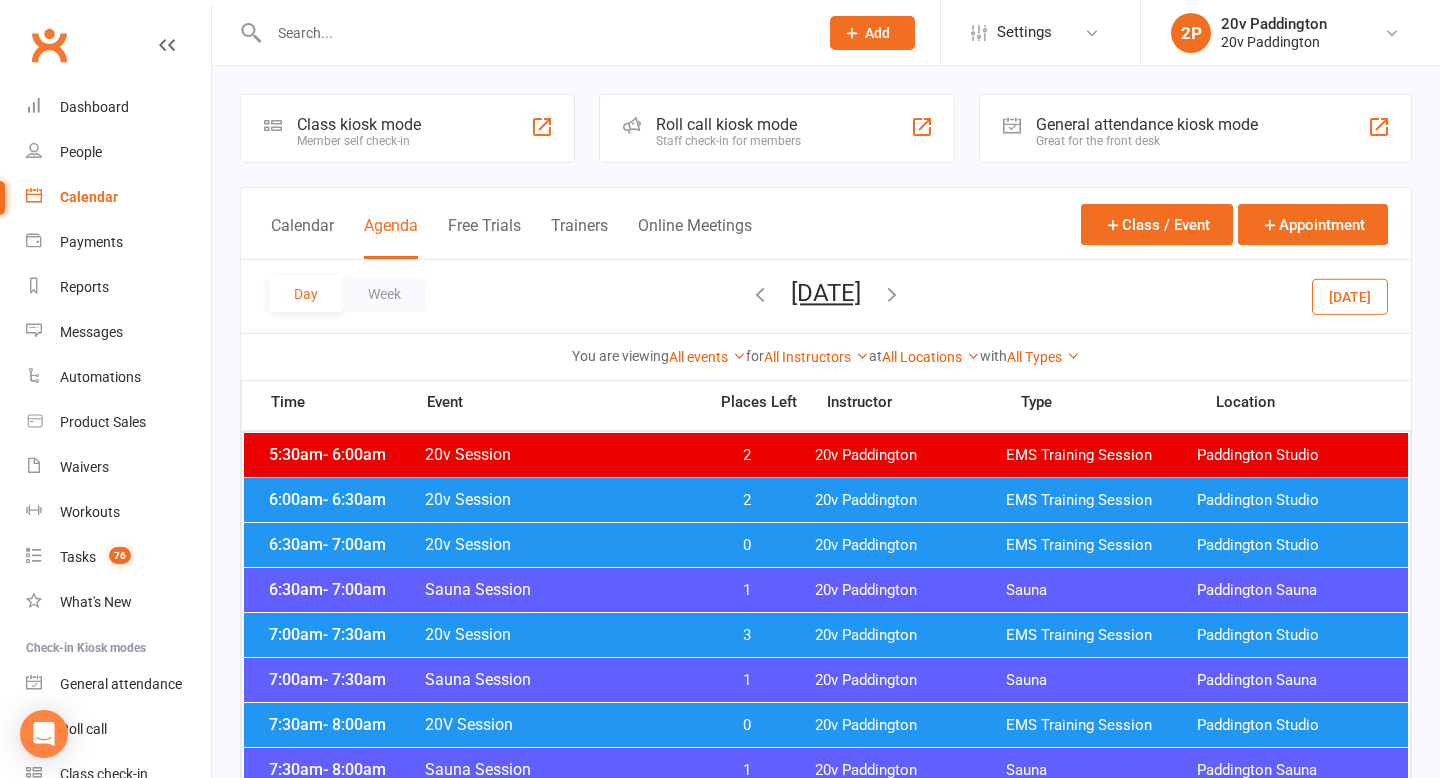 click on "2" at bounding box center [747, 500] 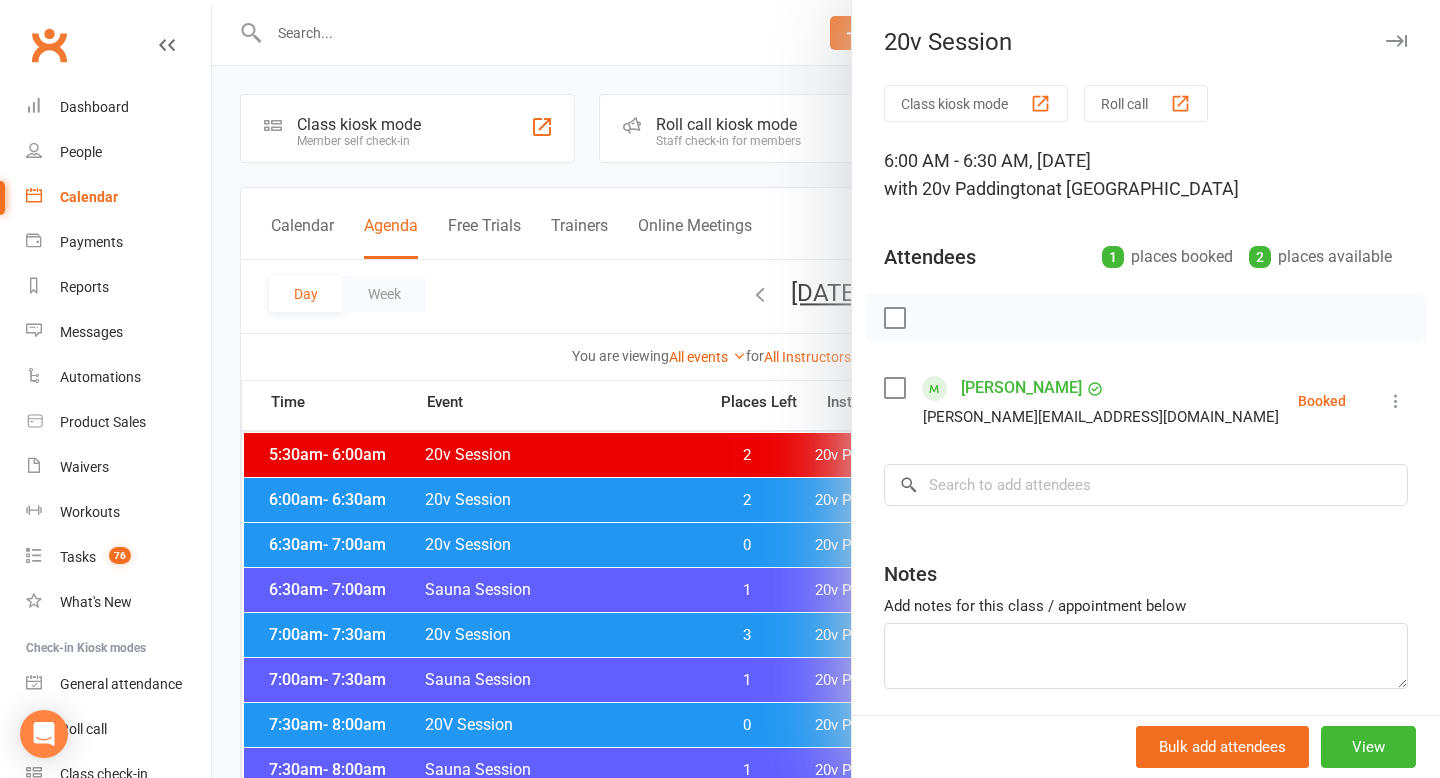 click at bounding box center [826, 389] 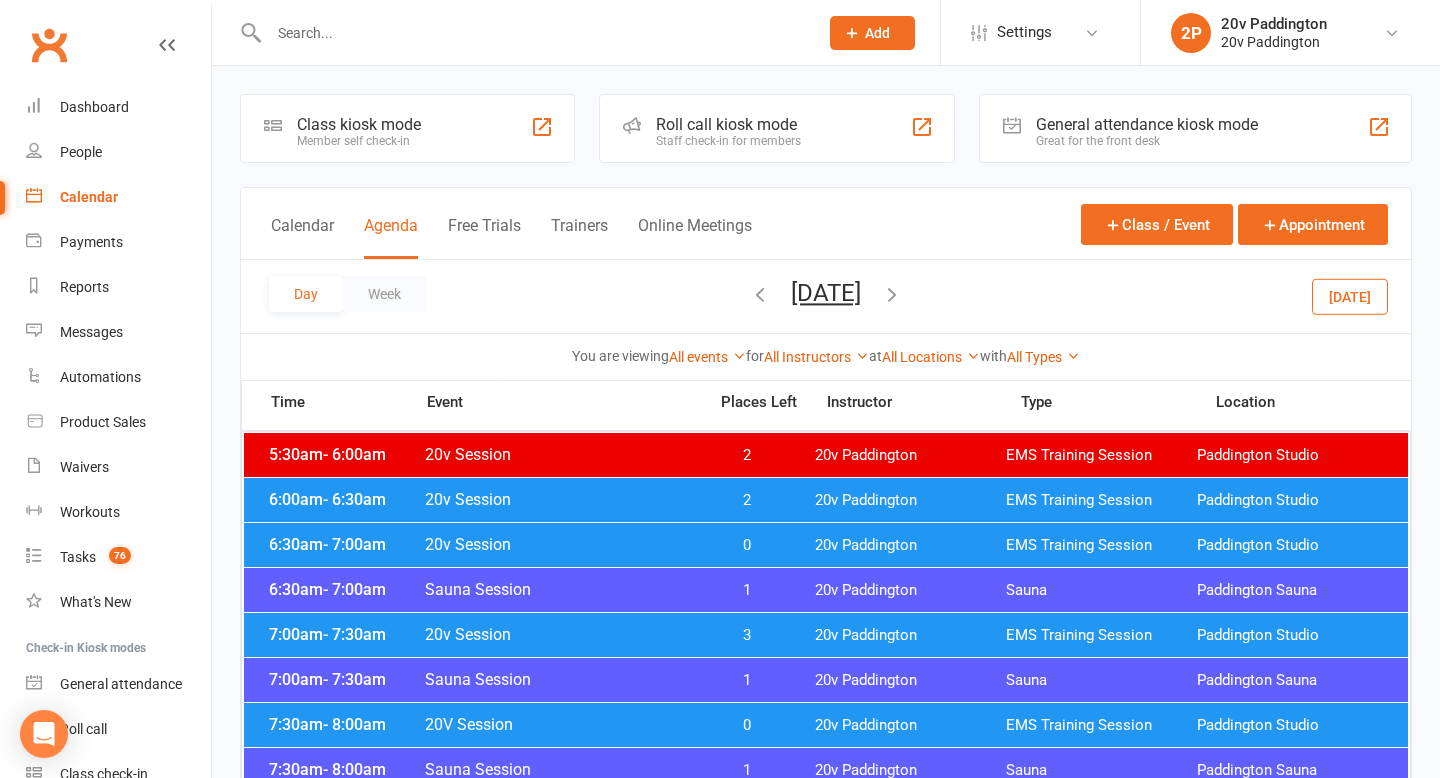 click on "20v Session" at bounding box center [559, 544] 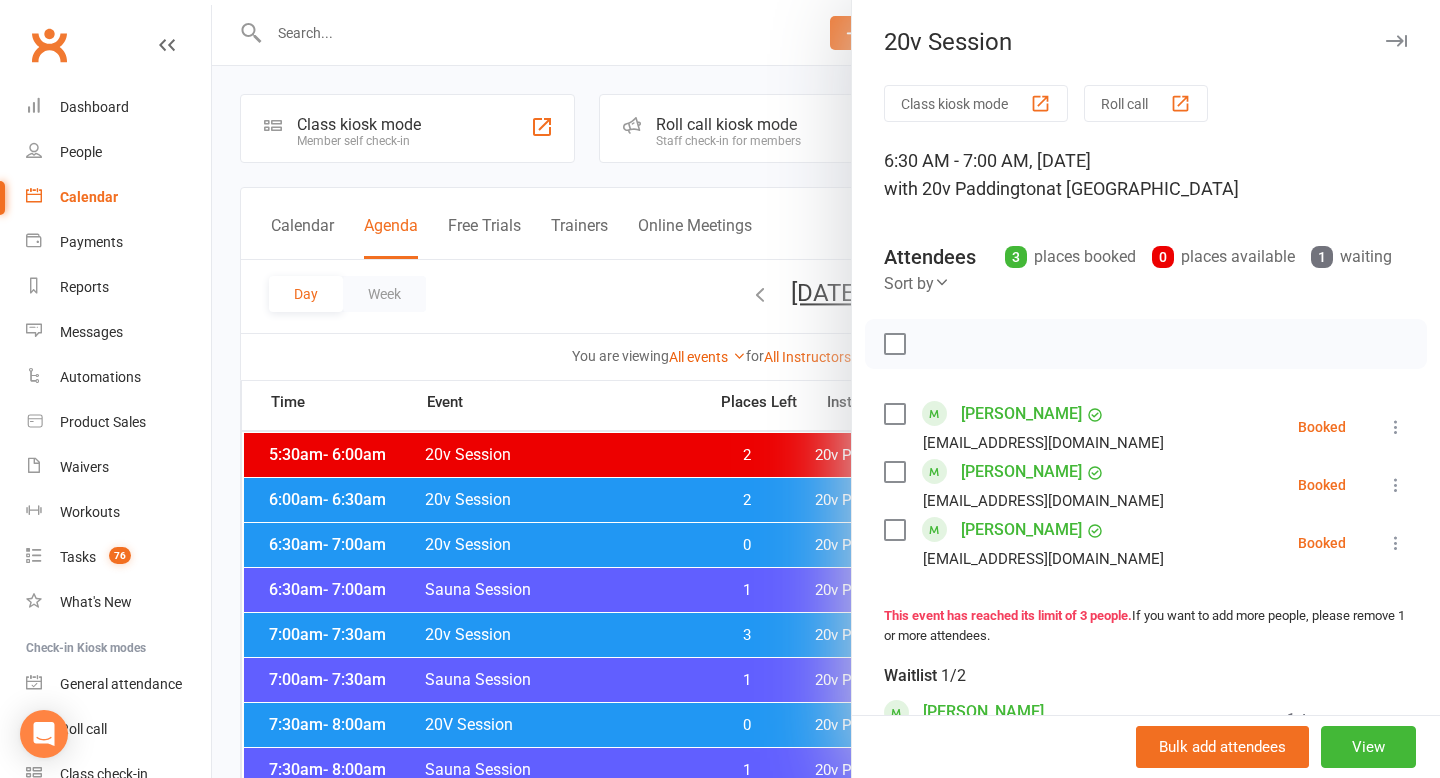 click at bounding box center (826, 389) 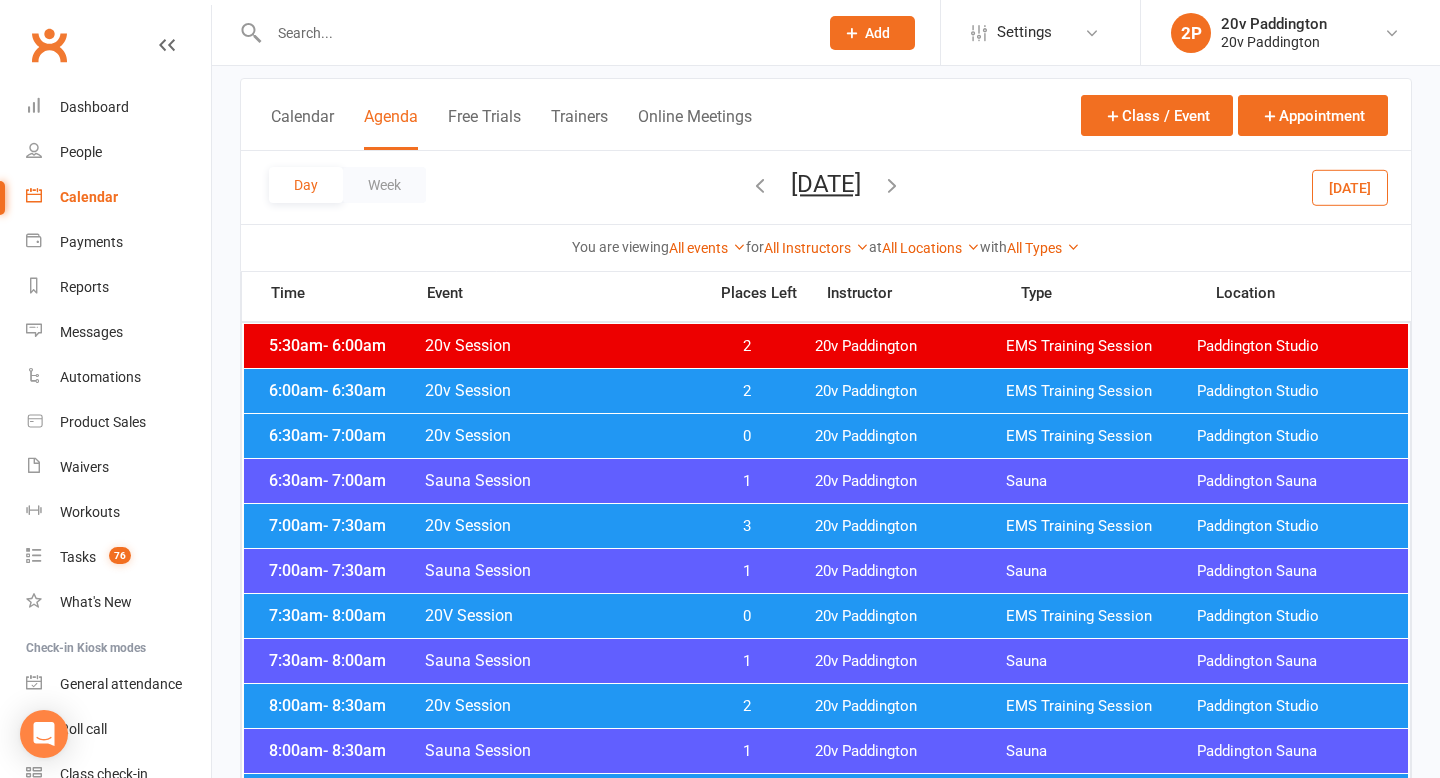 scroll, scrollTop: 143, scrollLeft: 0, axis: vertical 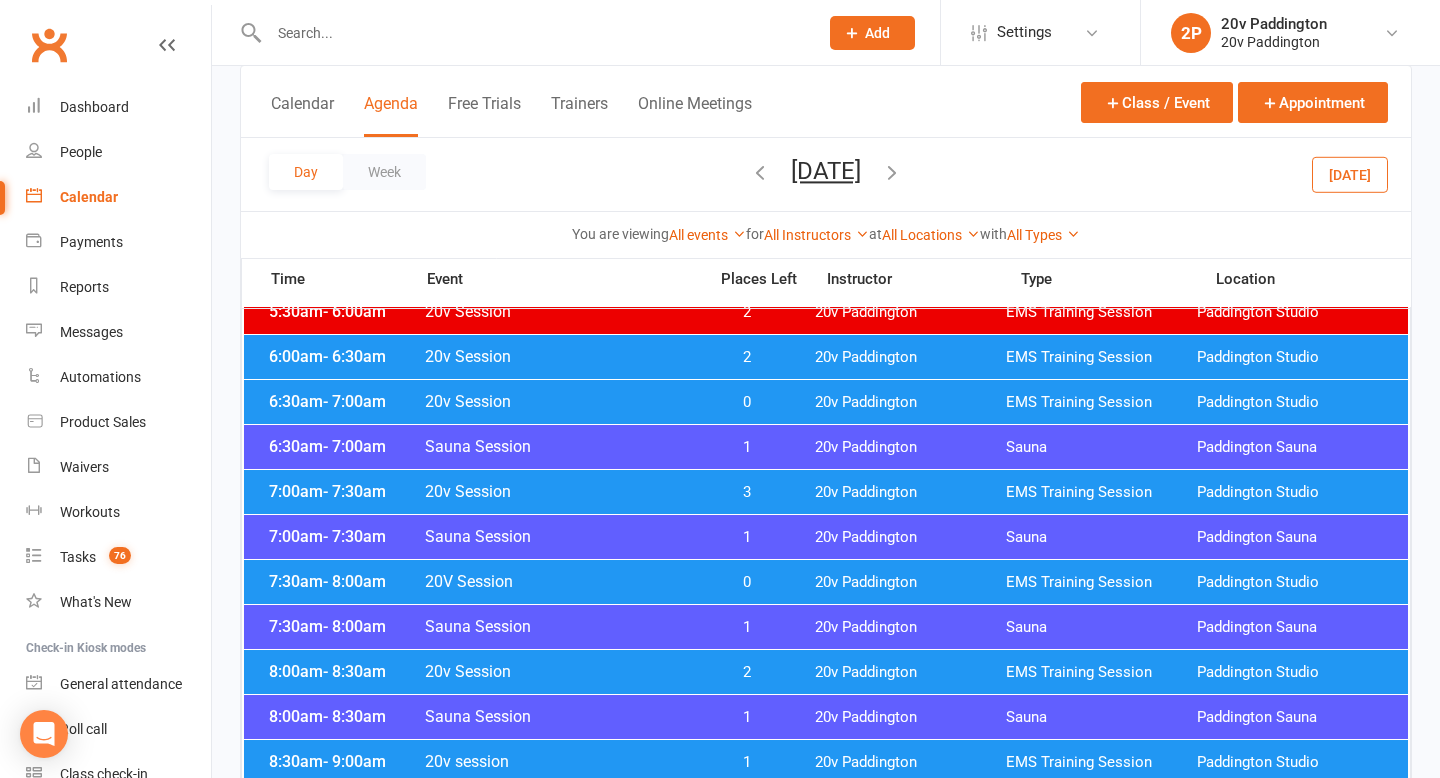 click on "0" at bounding box center [747, 402] 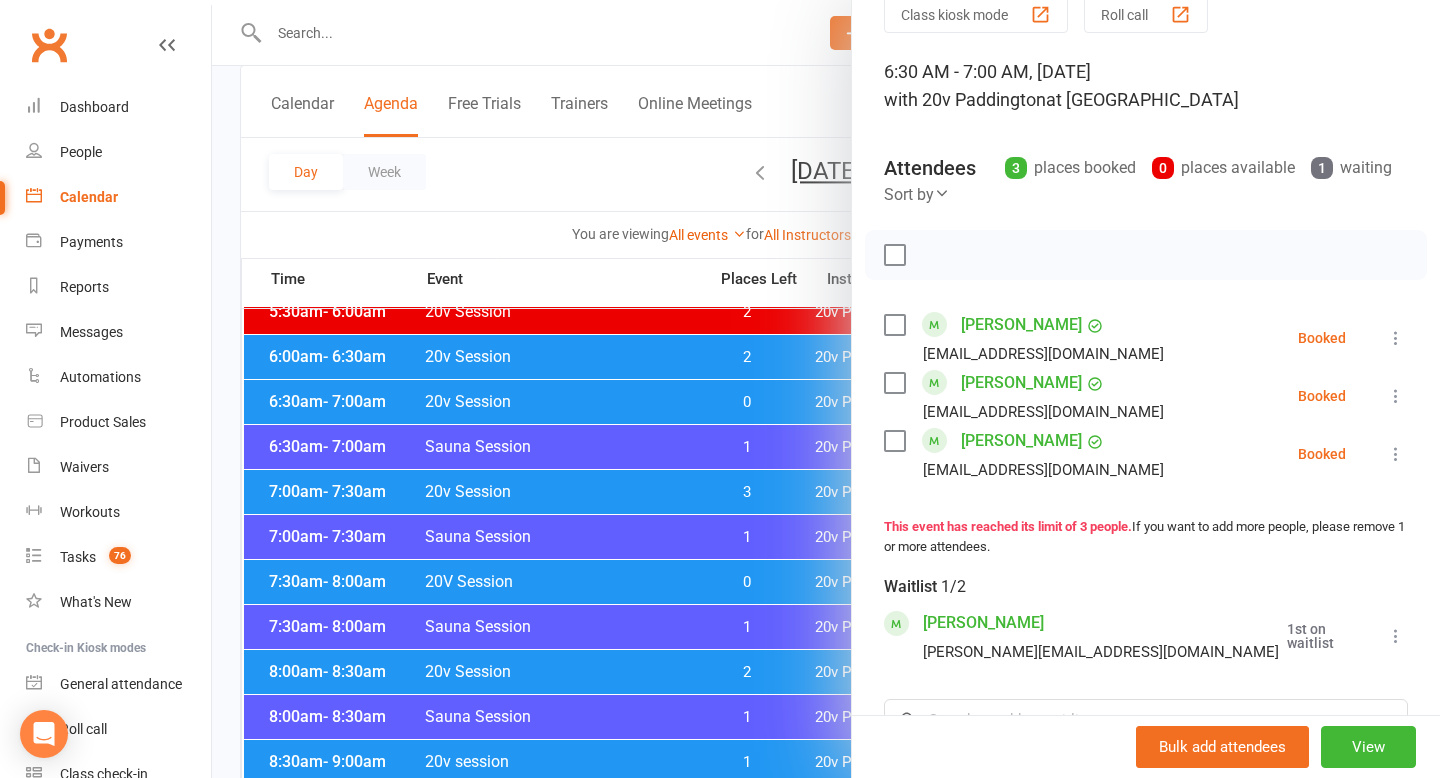scroll, scrollTop: 91, scrollLeft: 0, axis: vertical 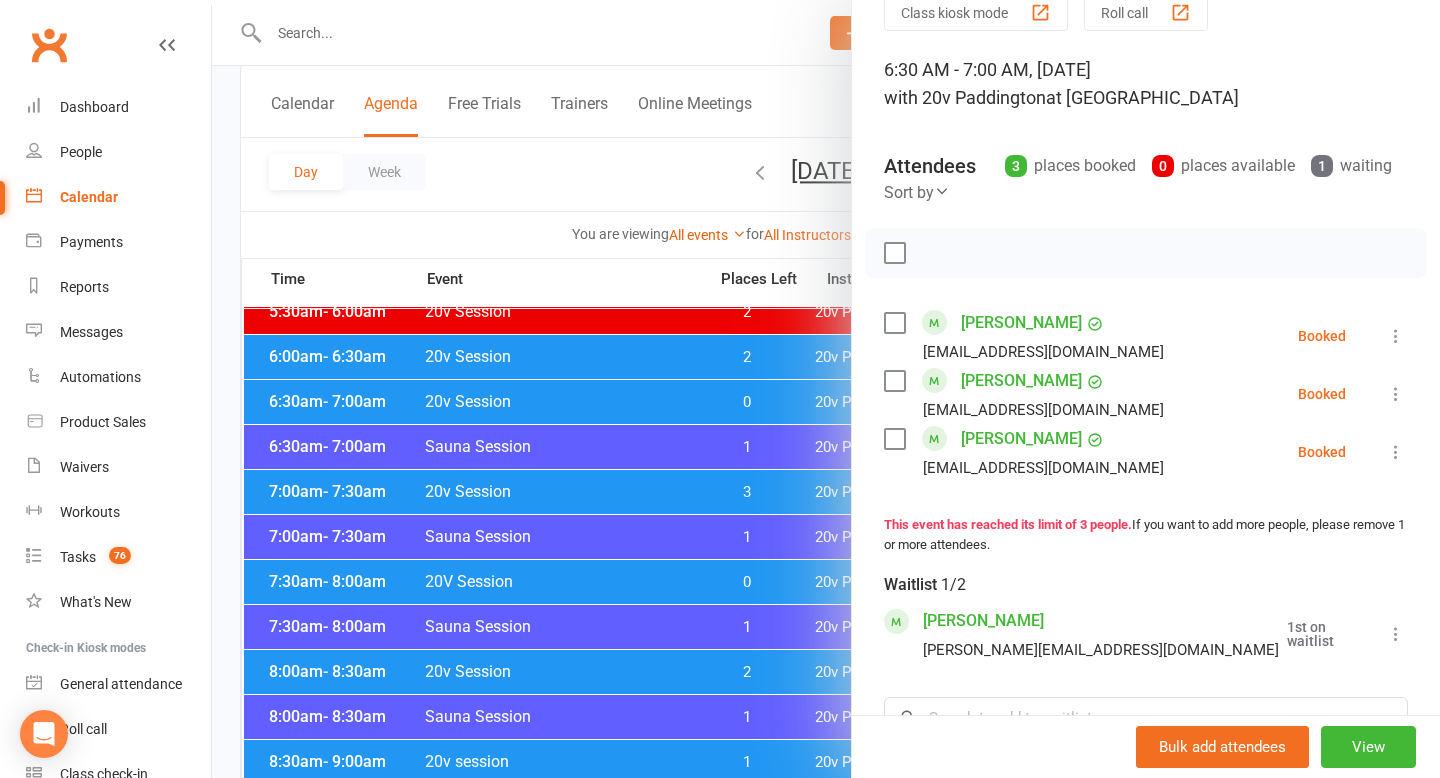 click on "[PERSON_NAME]  [PERSON_NAME][EMAIL_ADDRESS][DOMAIN_NAME]" at bounding box center (1085, 634) 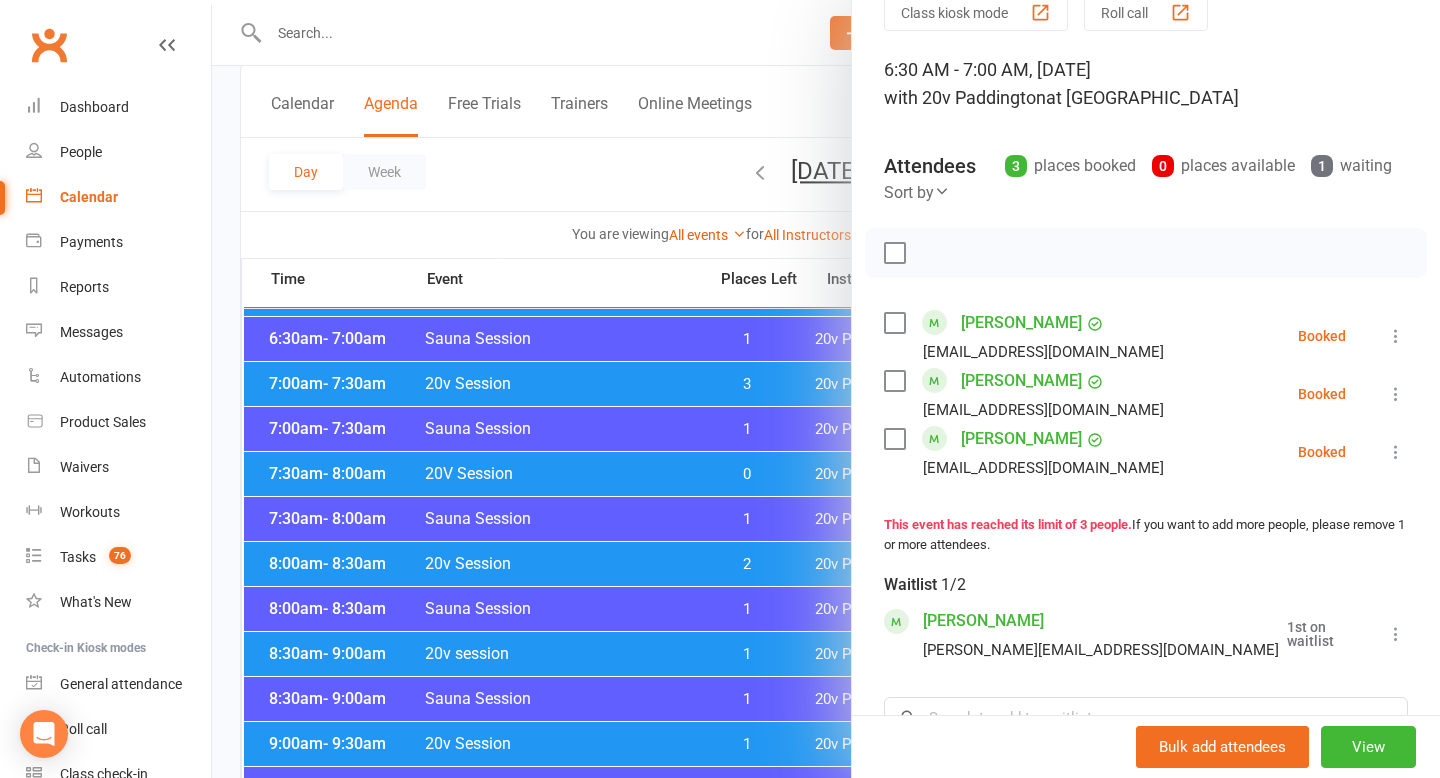 click at bounding box center (826, 389) 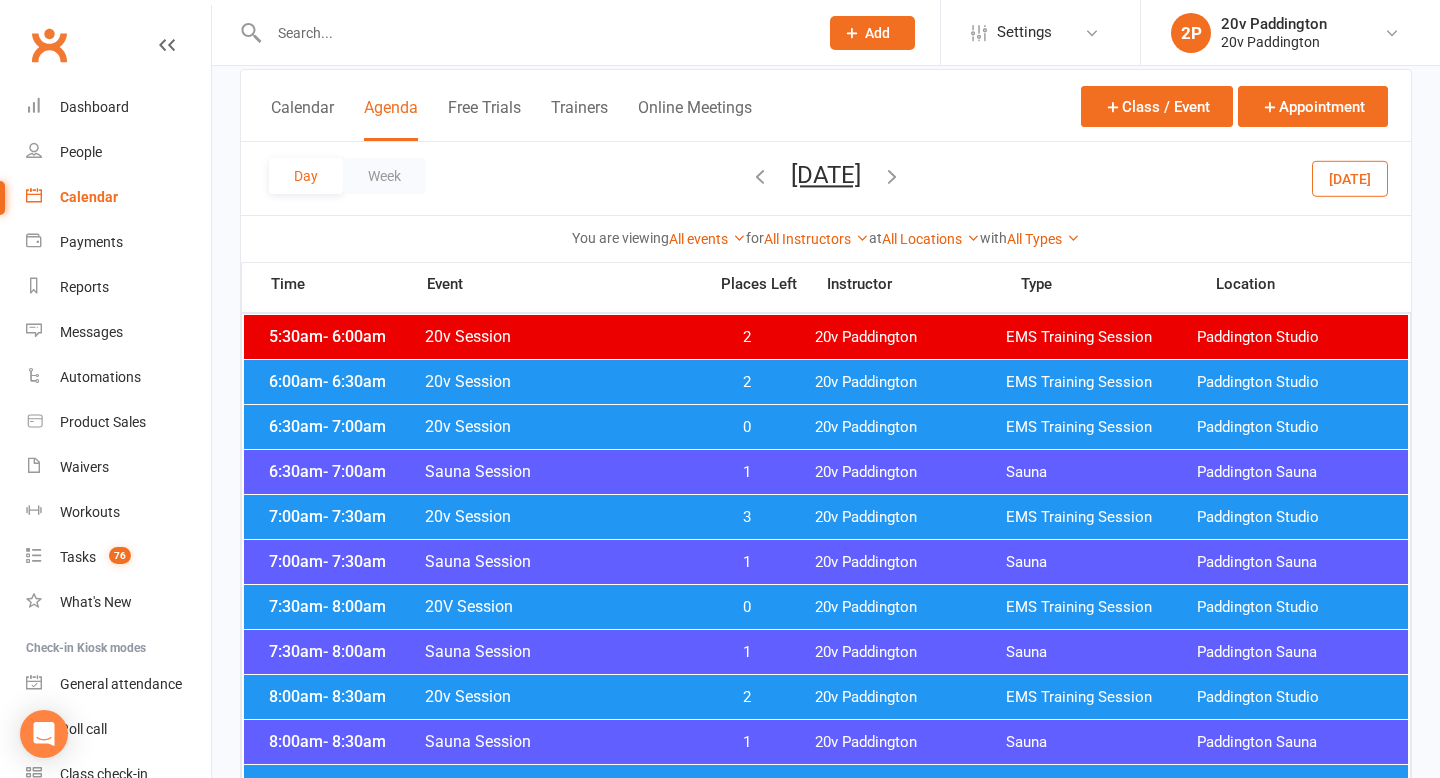 scroll, scrollTop: 114, scrollLeft: 0, axis: vertical 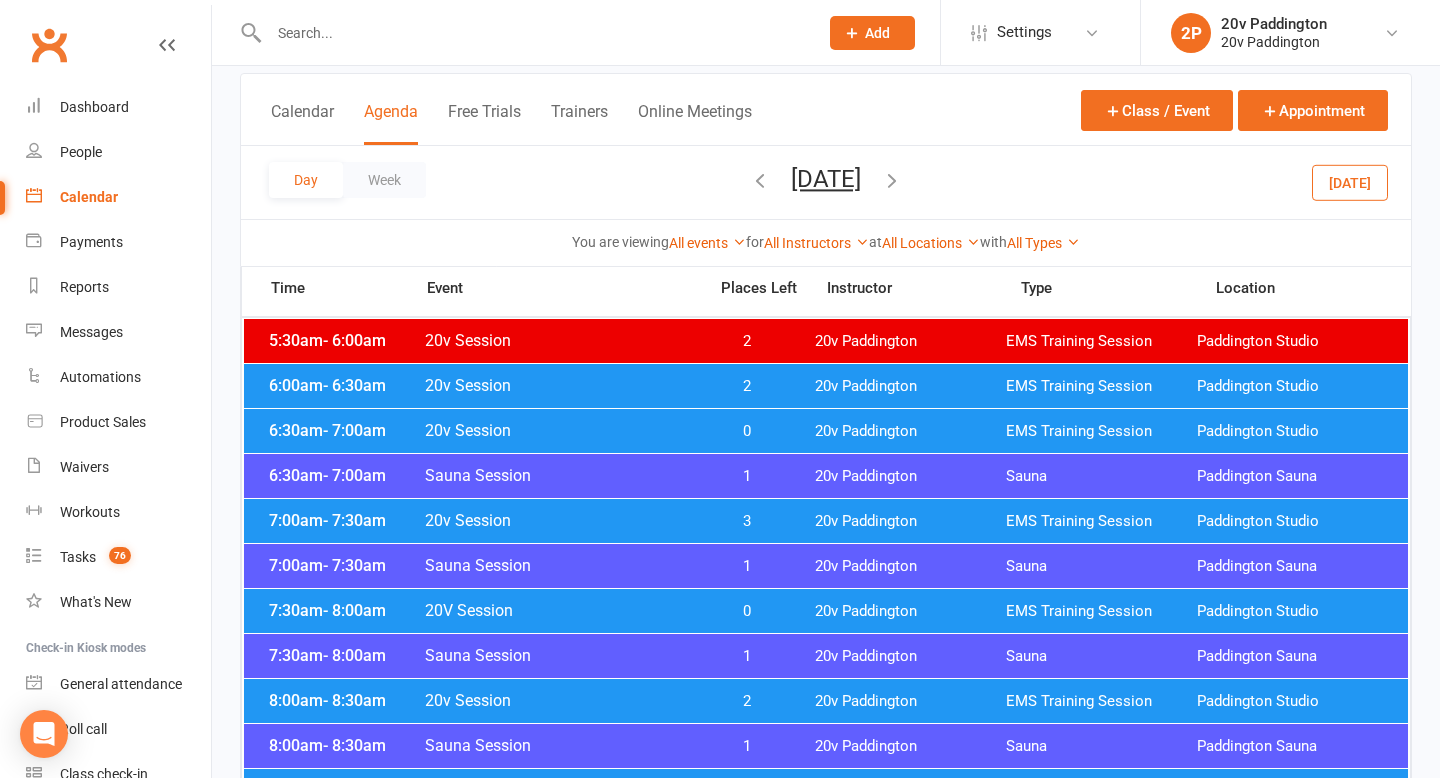 click on "3" at bounding box center [747, 521] 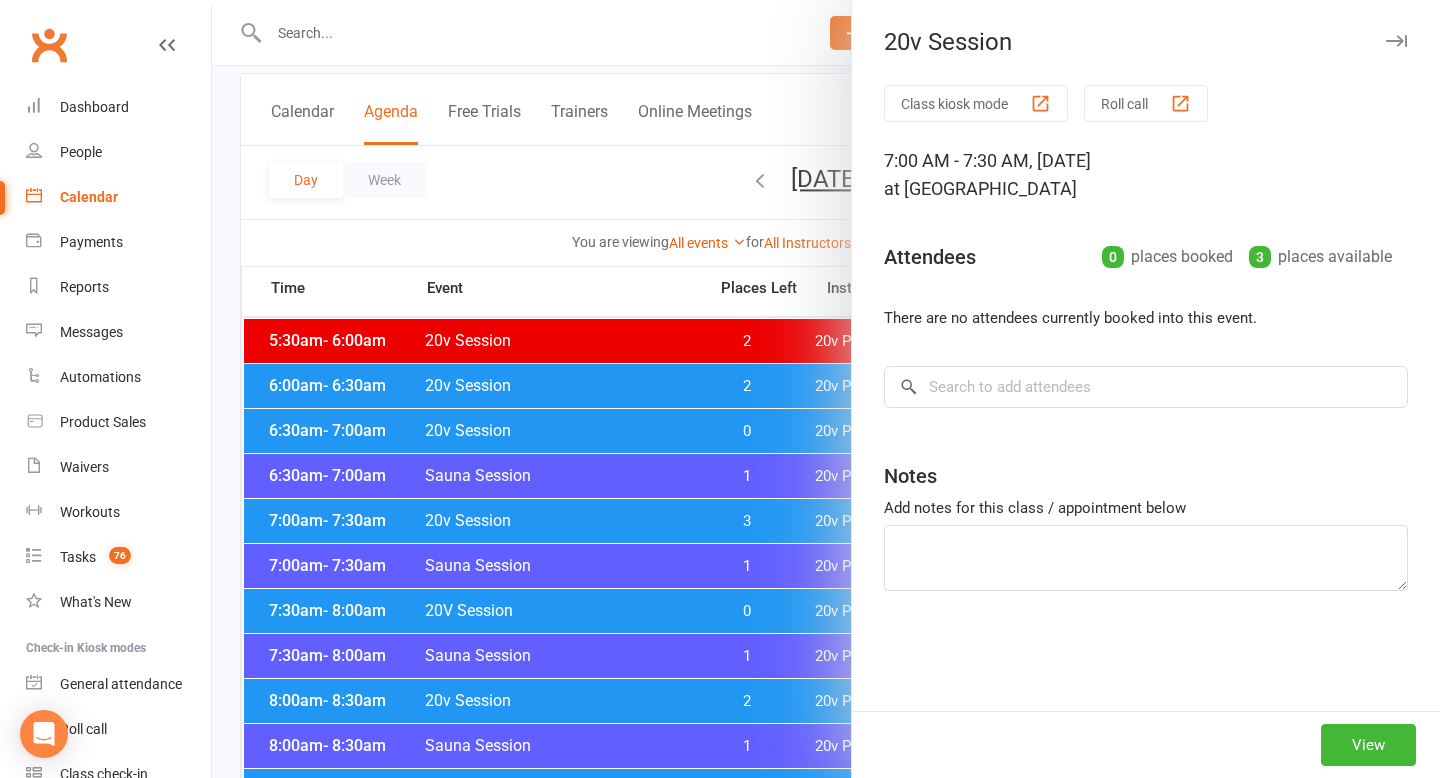 click at bounding box center [826, 389] 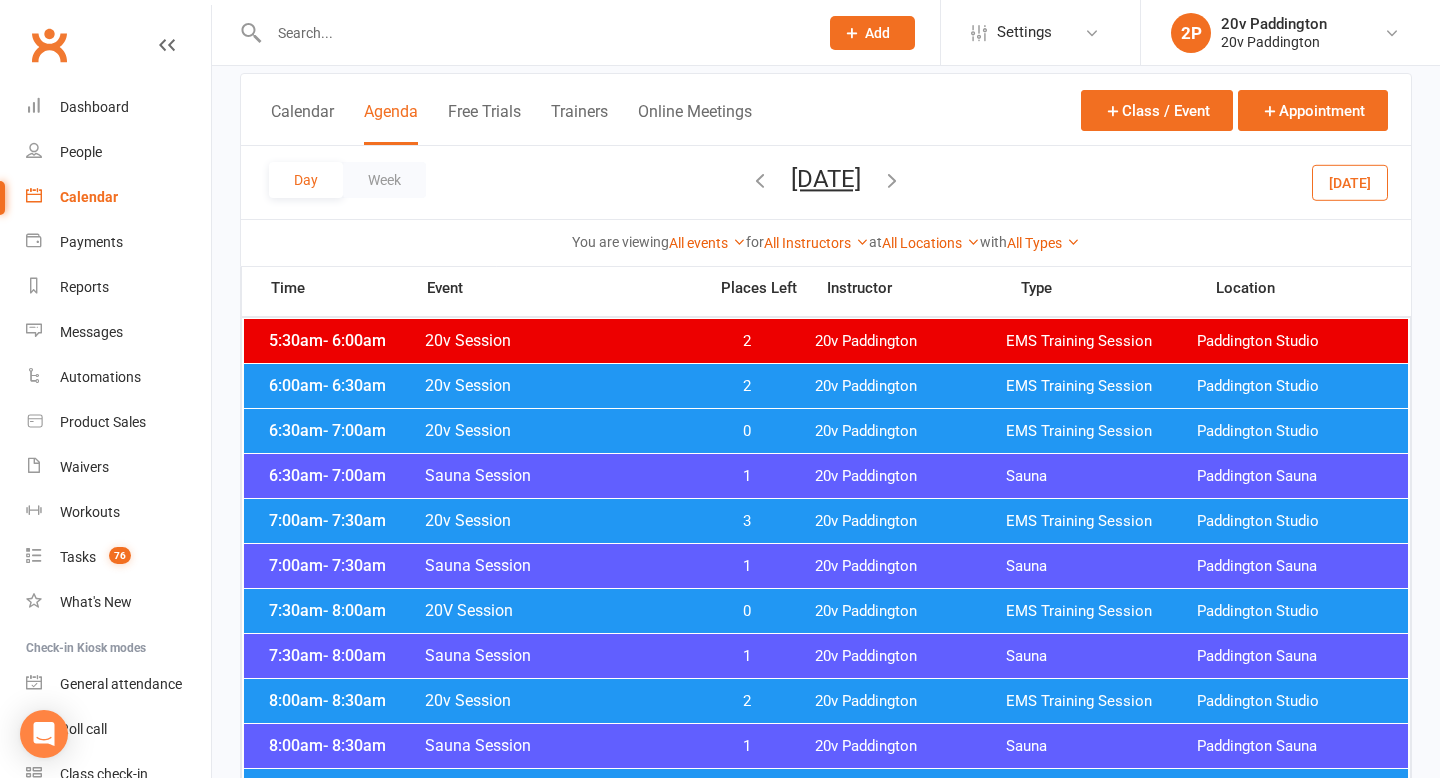 click on "20V Session" at bounding box center [559, 610] 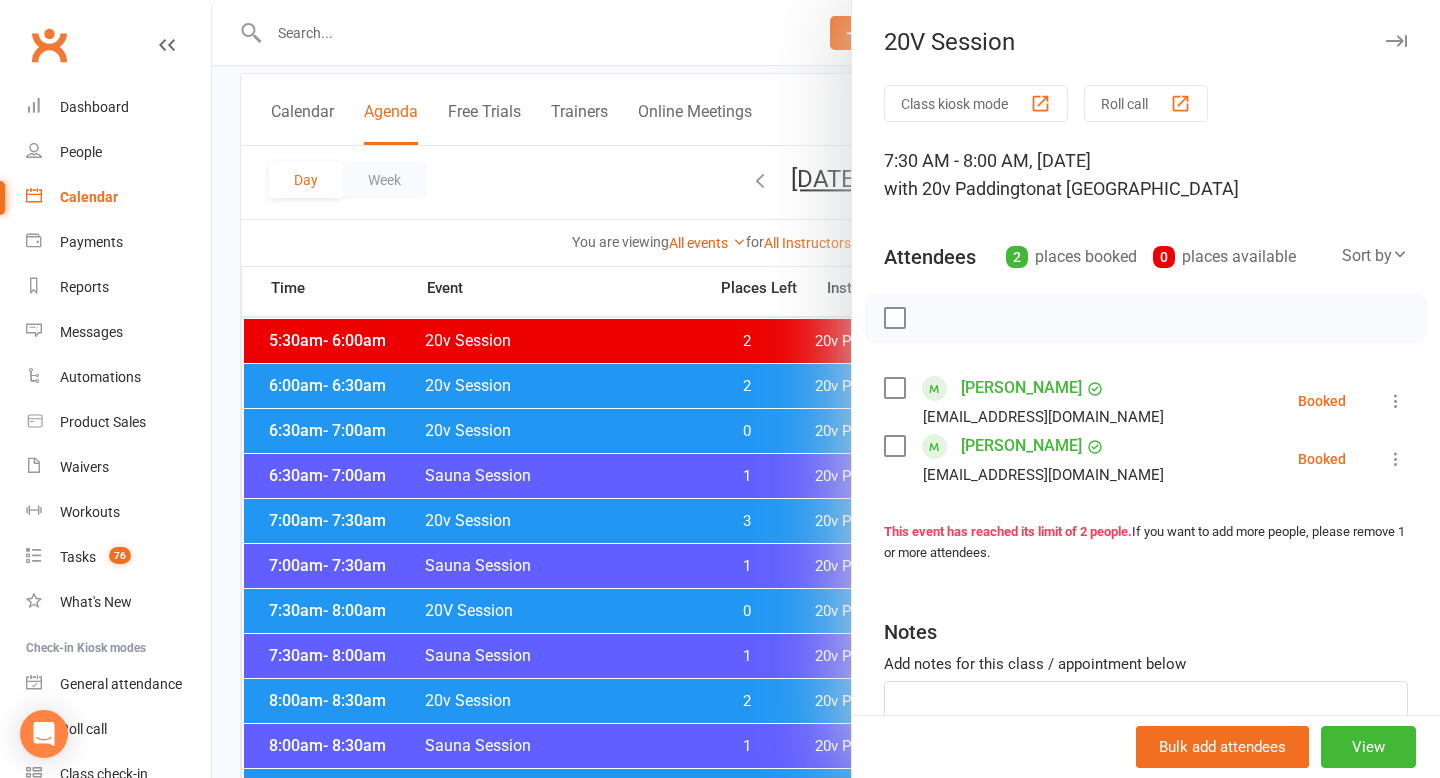 click at bounding box center [826, 389] 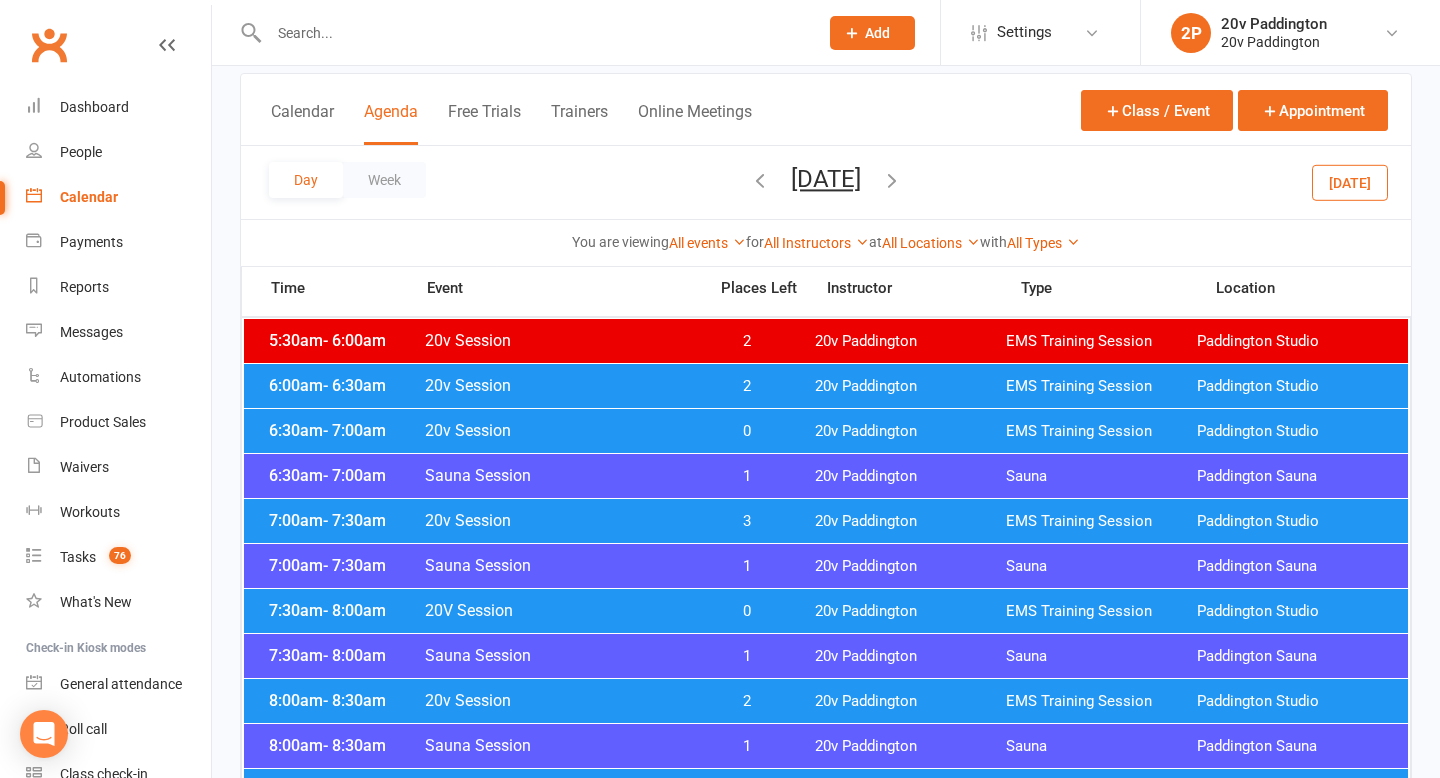 click on "20v Session" at bounding box center [559, 700] 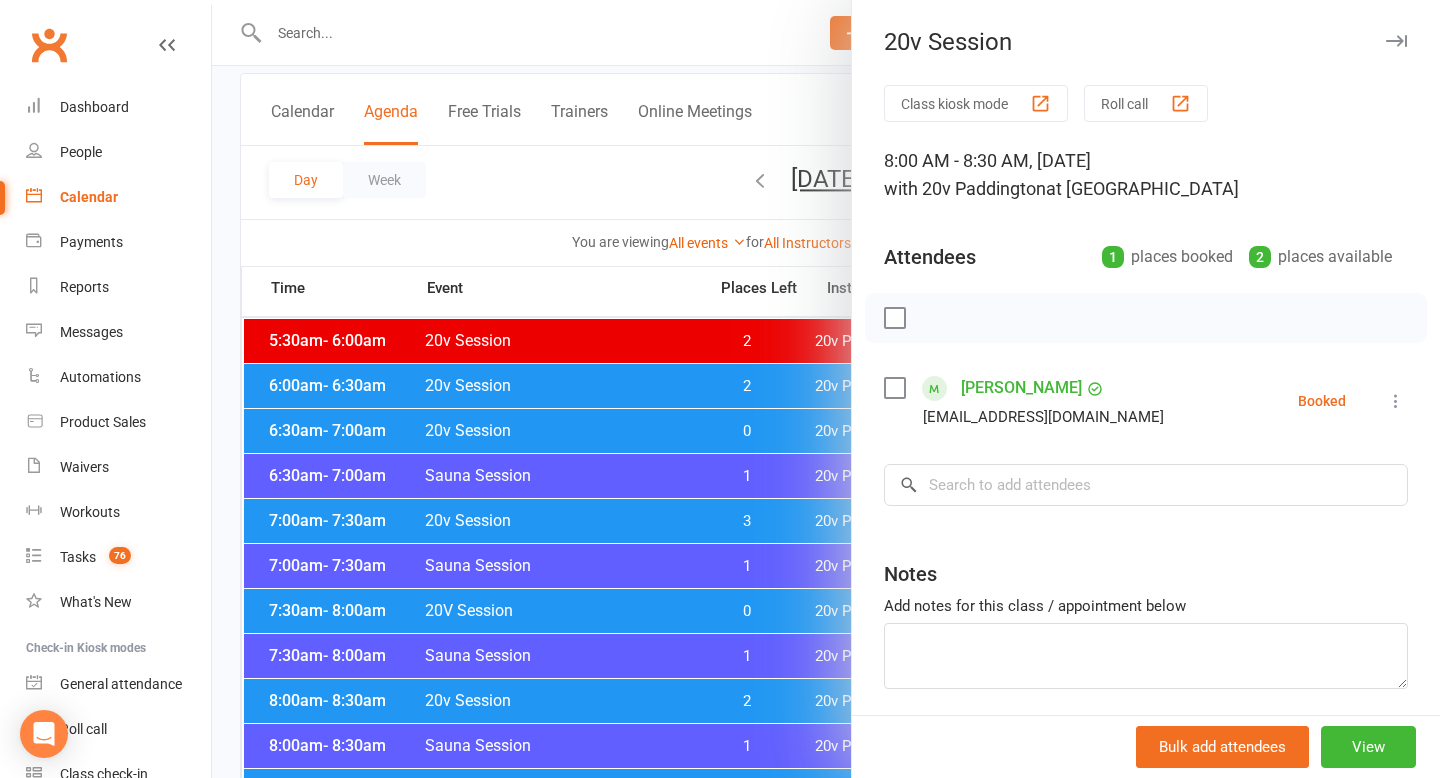 click at bounding box center [826, 389] 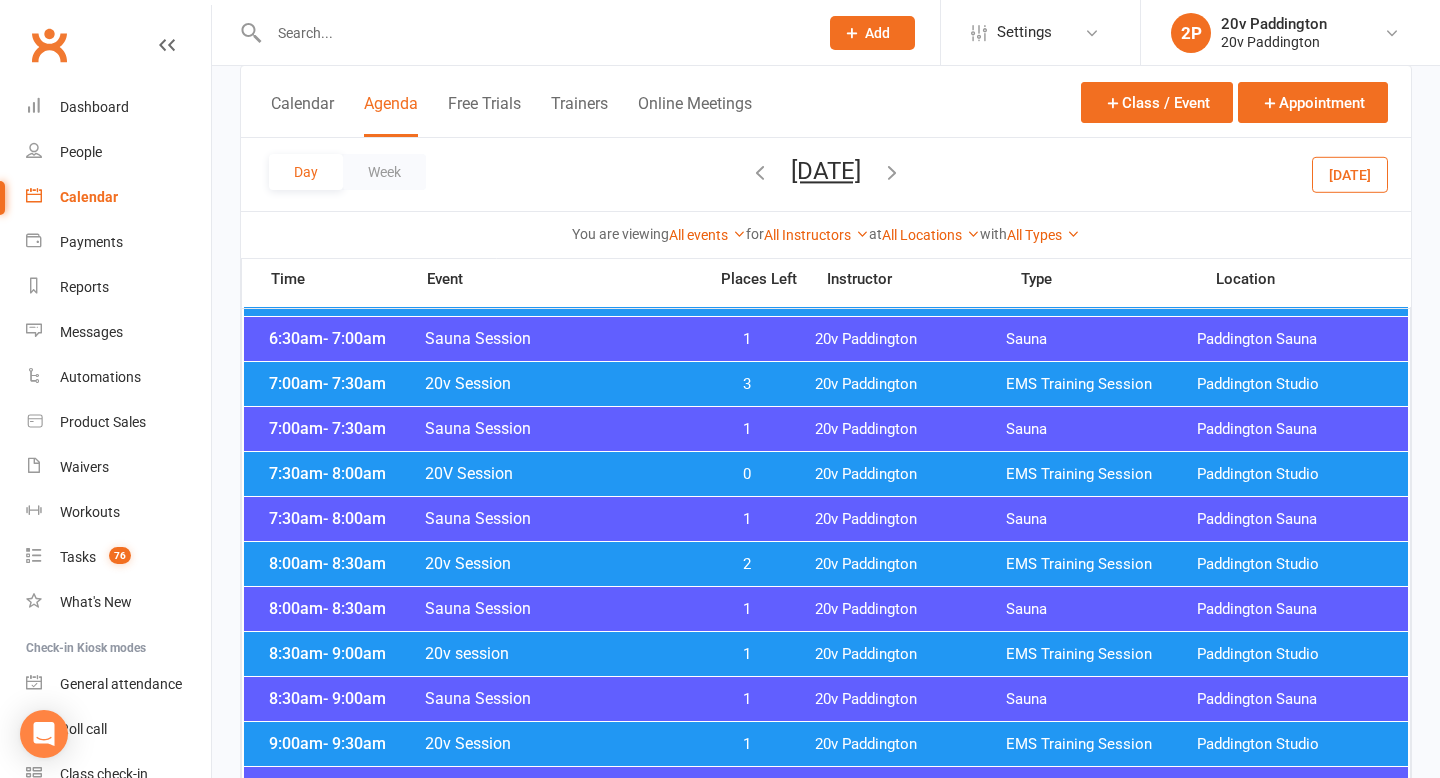 scroll, scrollTop: 281, scrollLeft: 0, axis: vertical 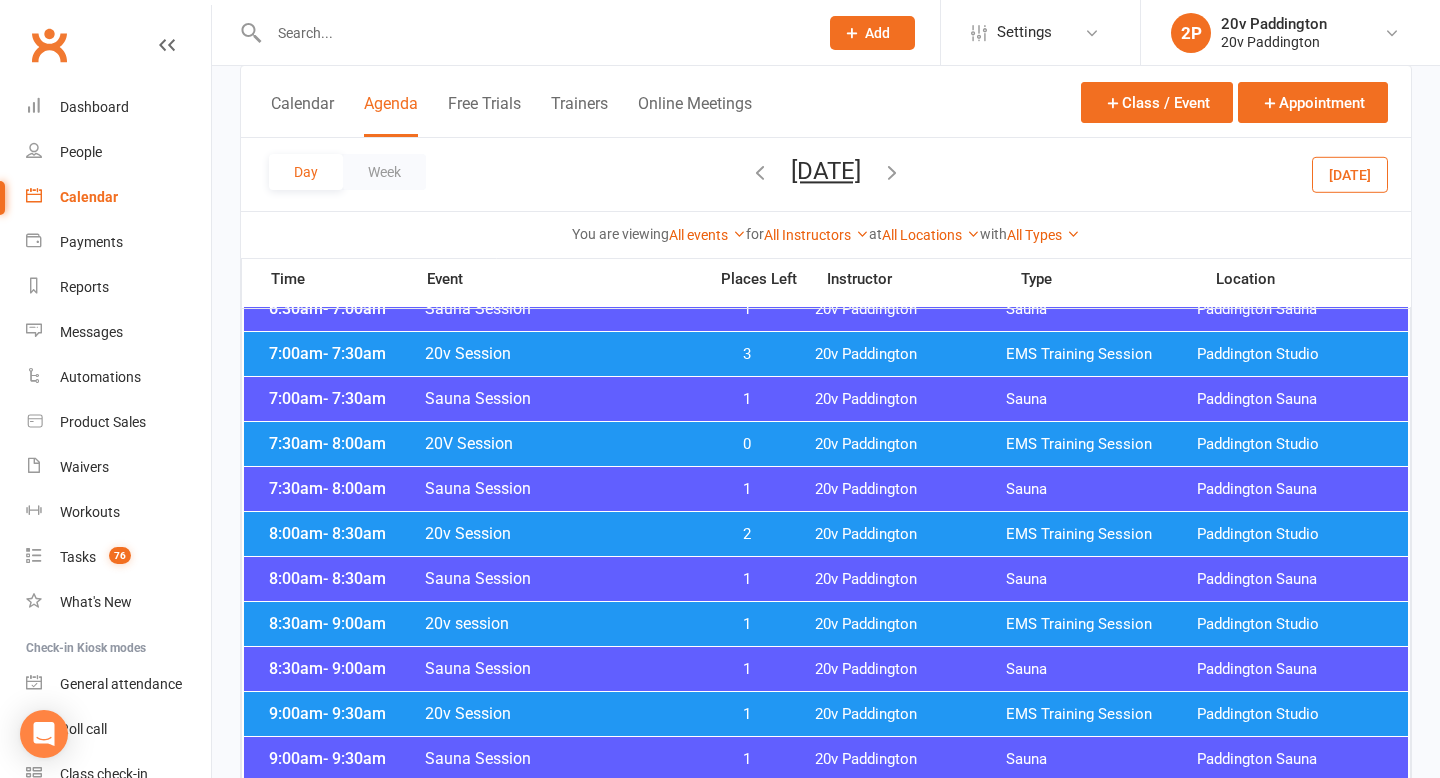 click on "8:30am  - 9:00am 20v session 1 20v Paddington EMS Training Session [GEOGRAPHIC_DATA]" at bounding box center (826, 624) 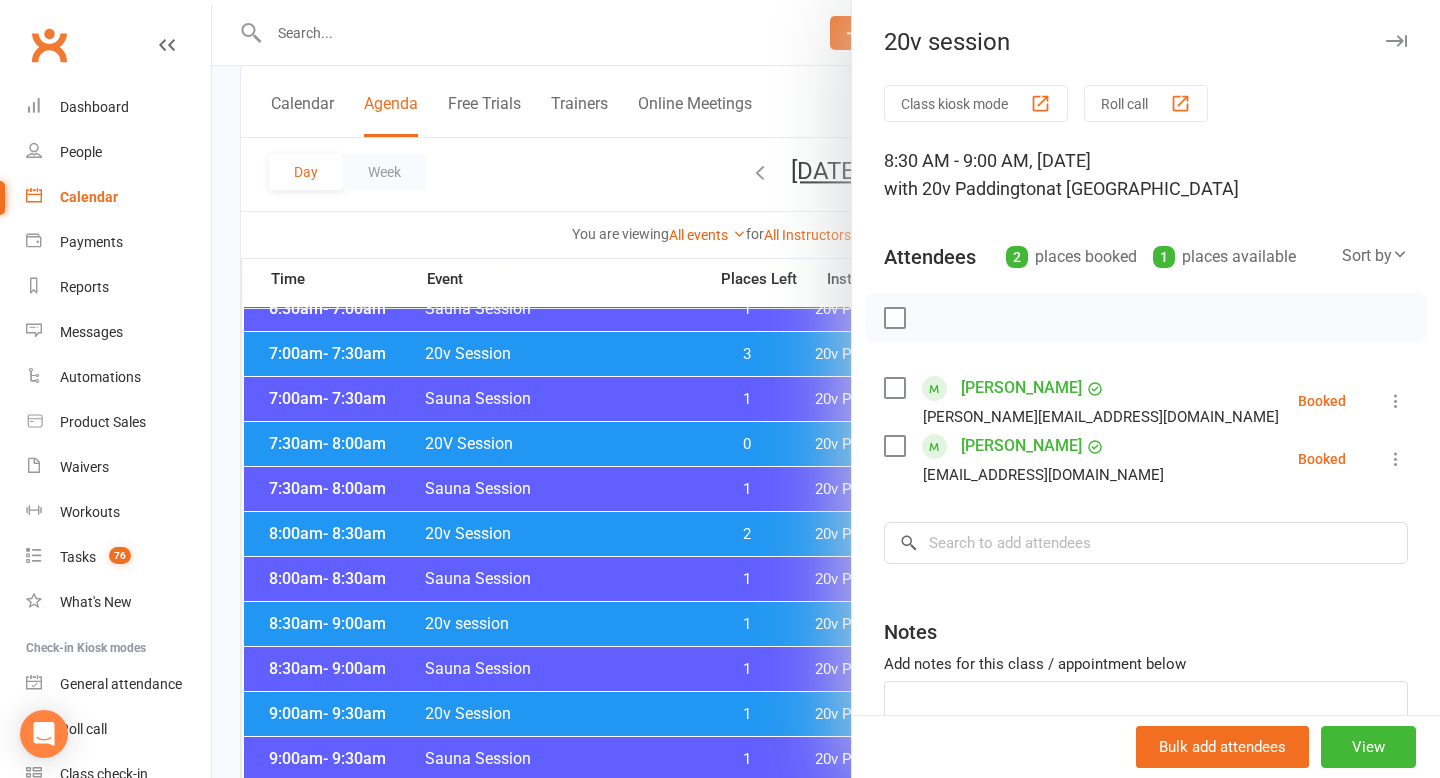 click at bounding box center (826, 389) 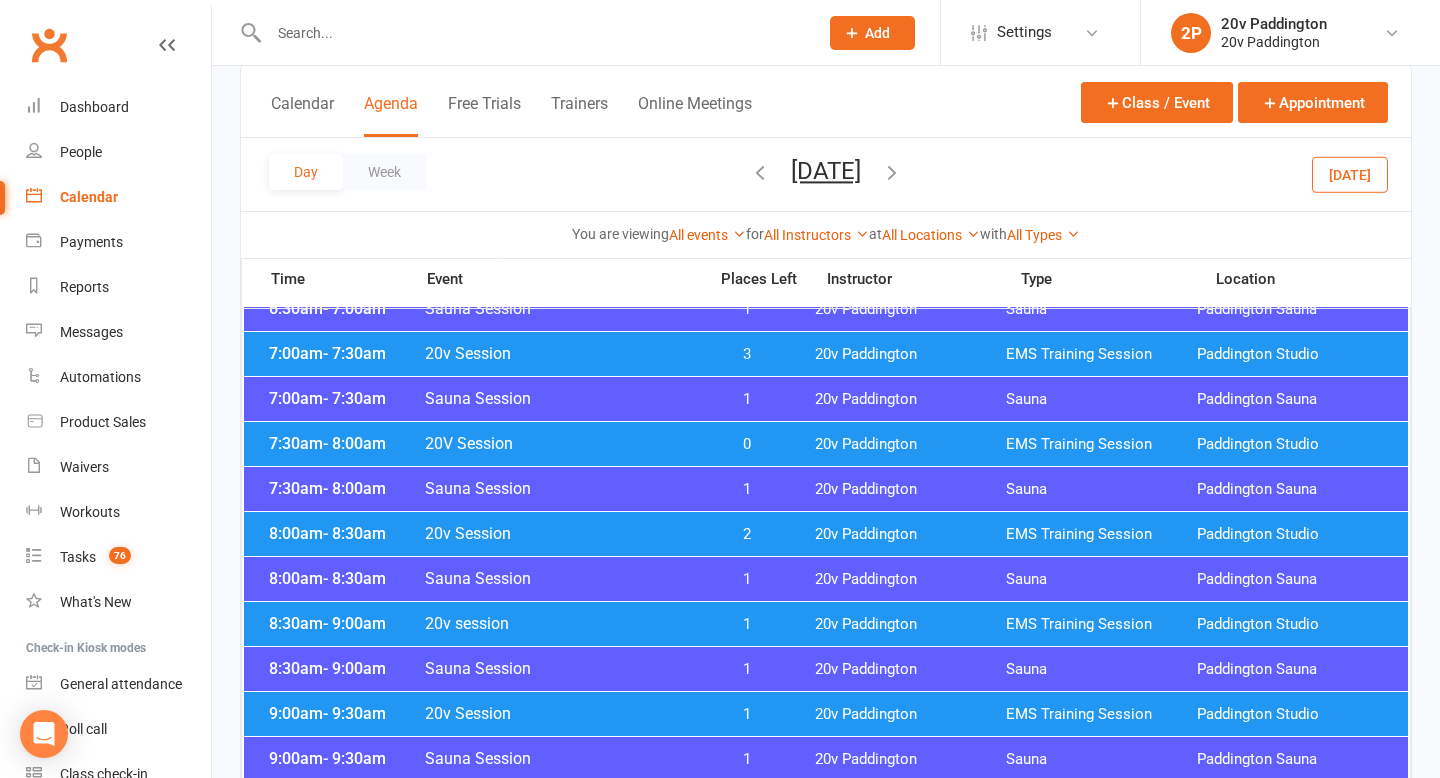 click on "20v Session" at bounding box center [559, 713] 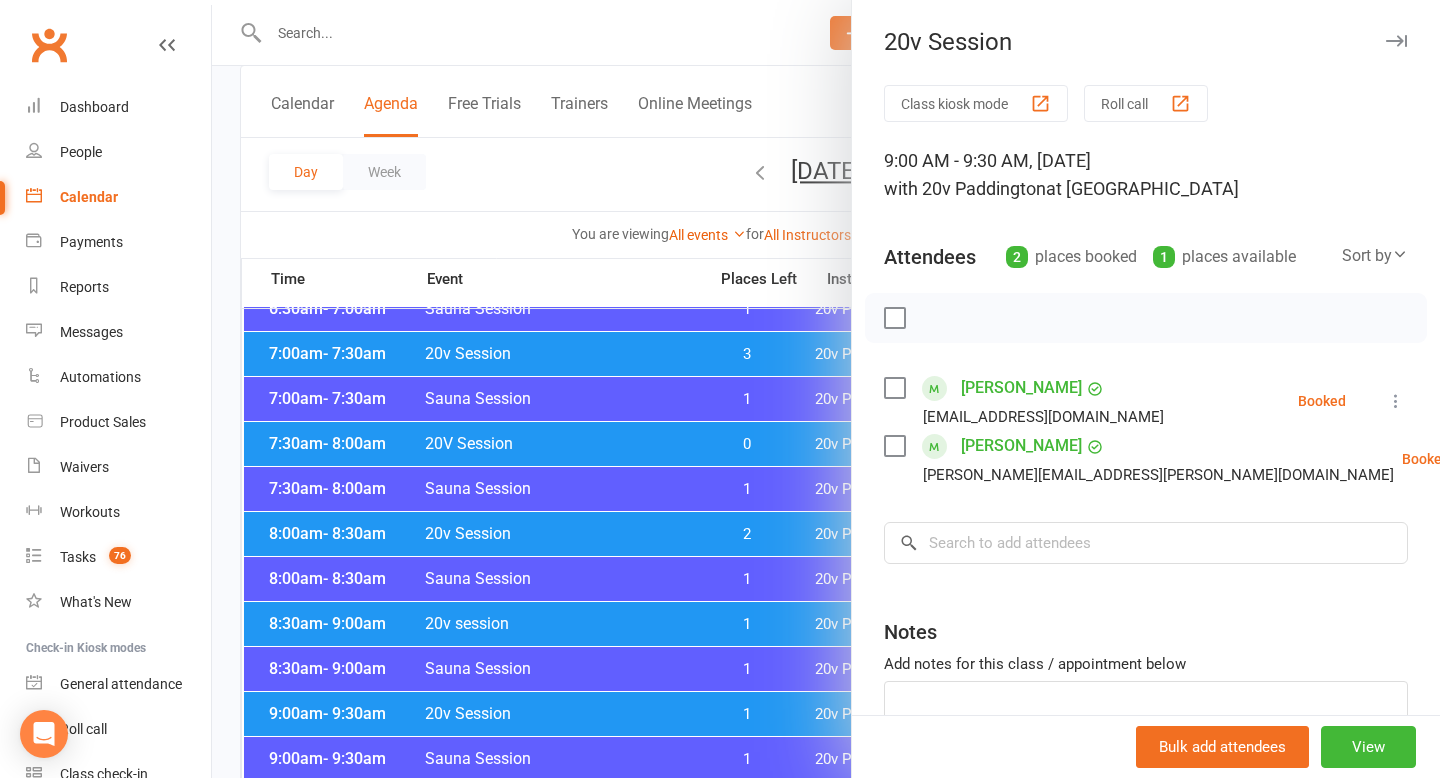 click at bounding box center [826, 389] 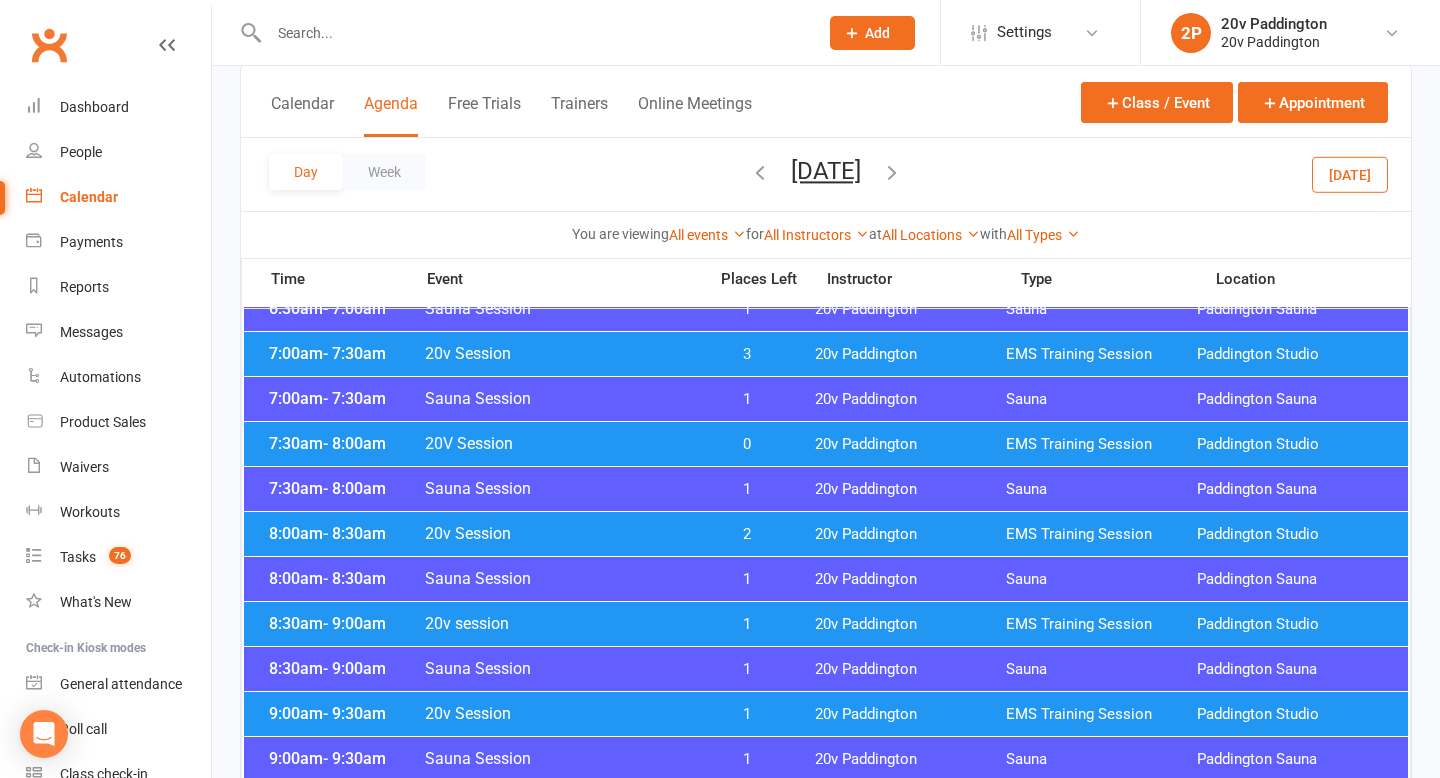 click on "1" at bounding box center (747, 714) 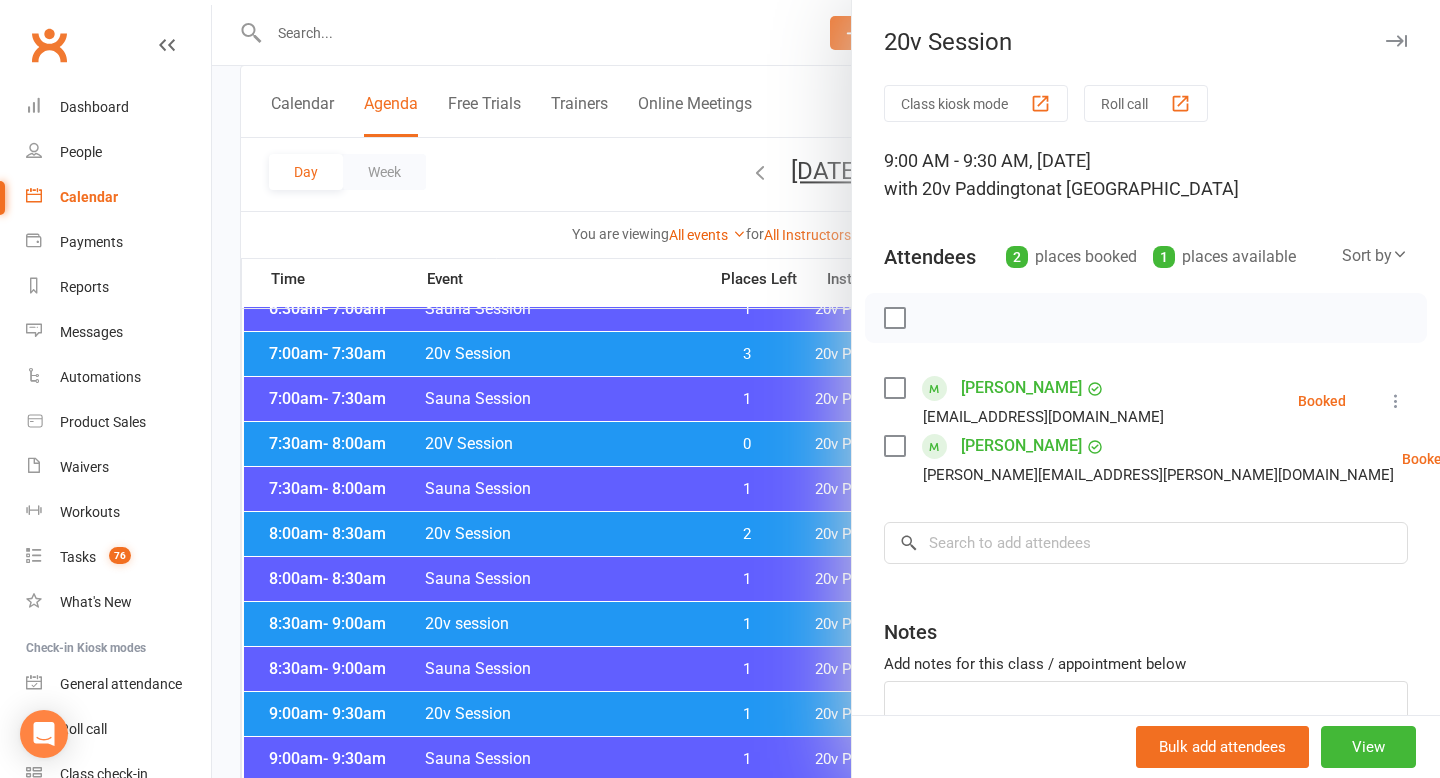 click at bounding box center [826, 389] 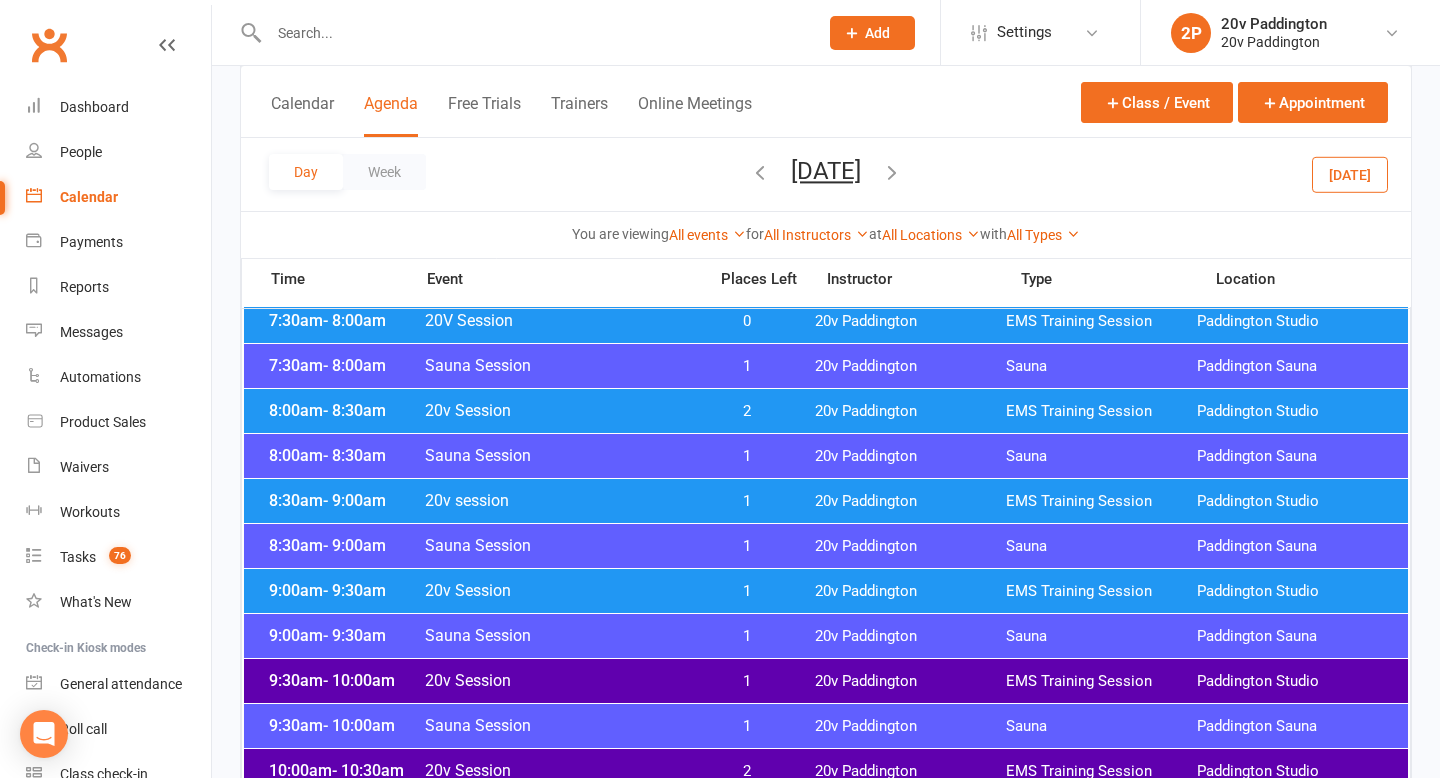 scroll, scrollTop: 486, scrollLeft: 0, axis: vertical 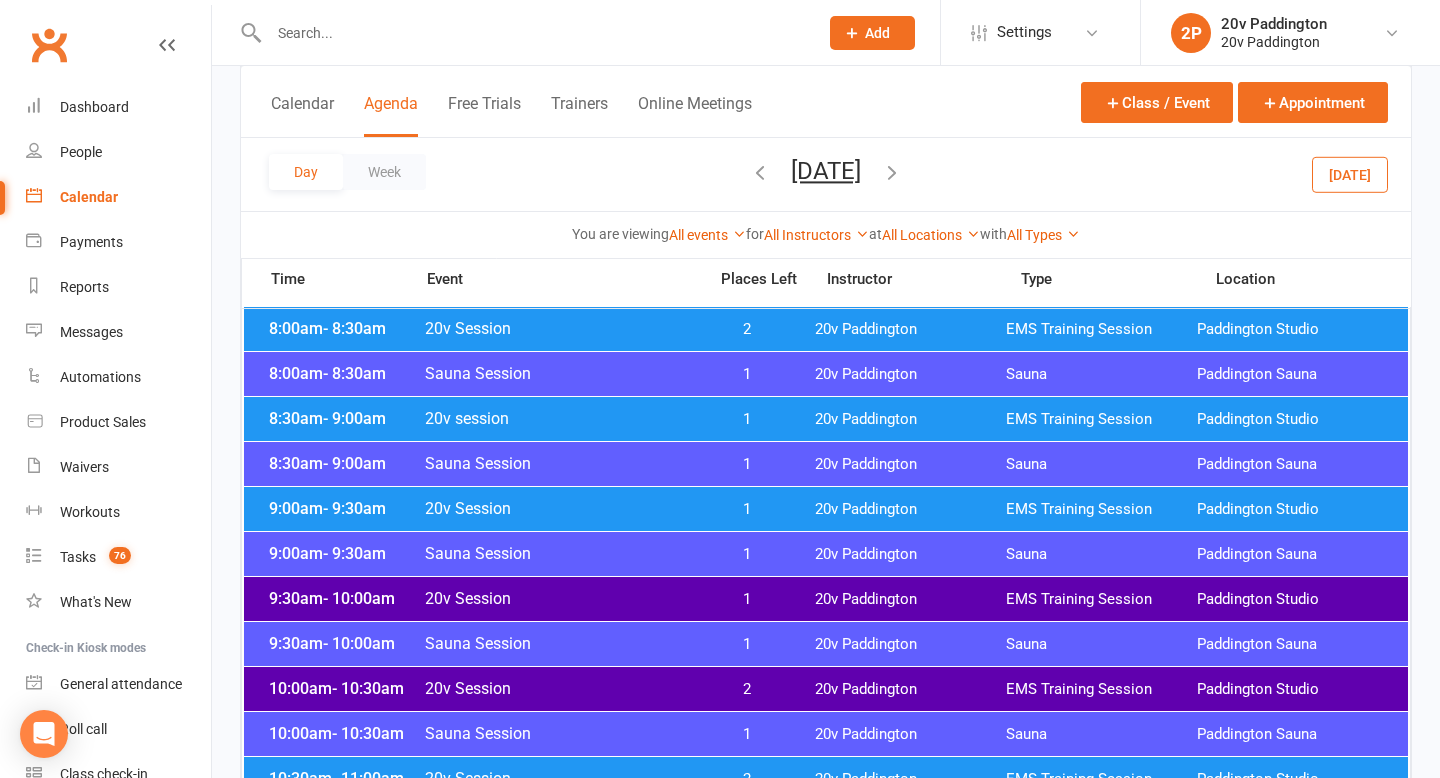 click on "9:30am  - 10:00am 20v Session 1 20v Paddington EMS Training Session [GEOGRAPHIC_DATA]" at bounding box center (826, 599) 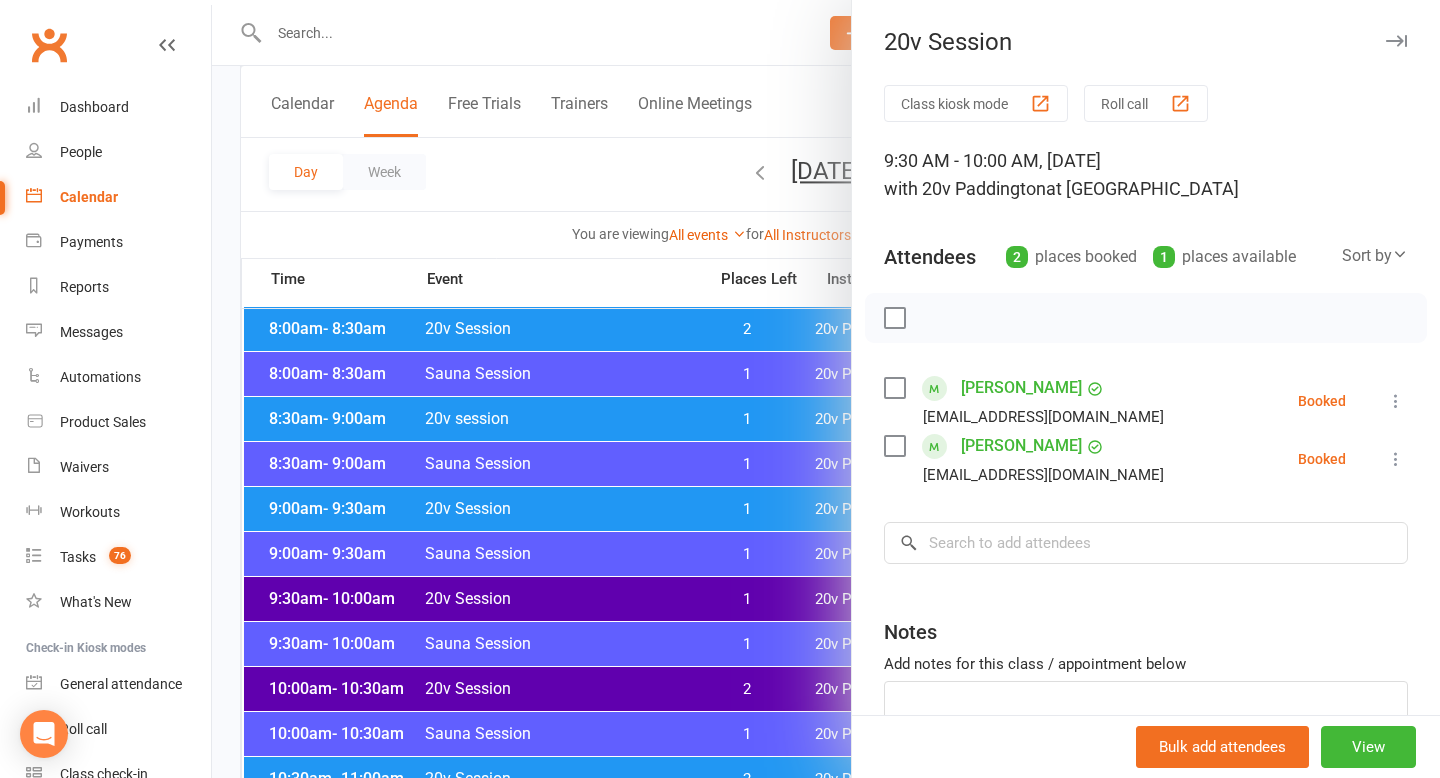 click at bounding box center (826, 389) 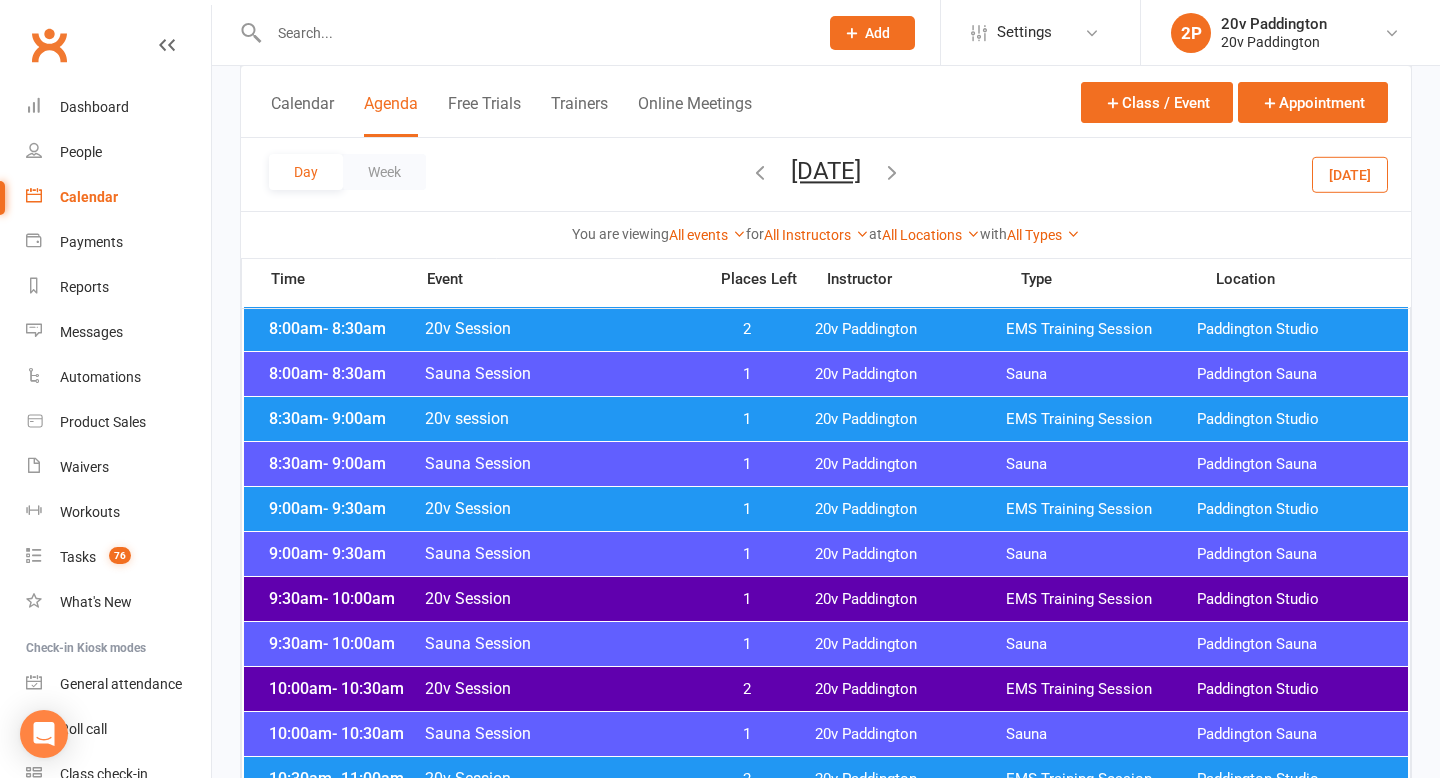 click on "2" at bounding box center [747, 689] 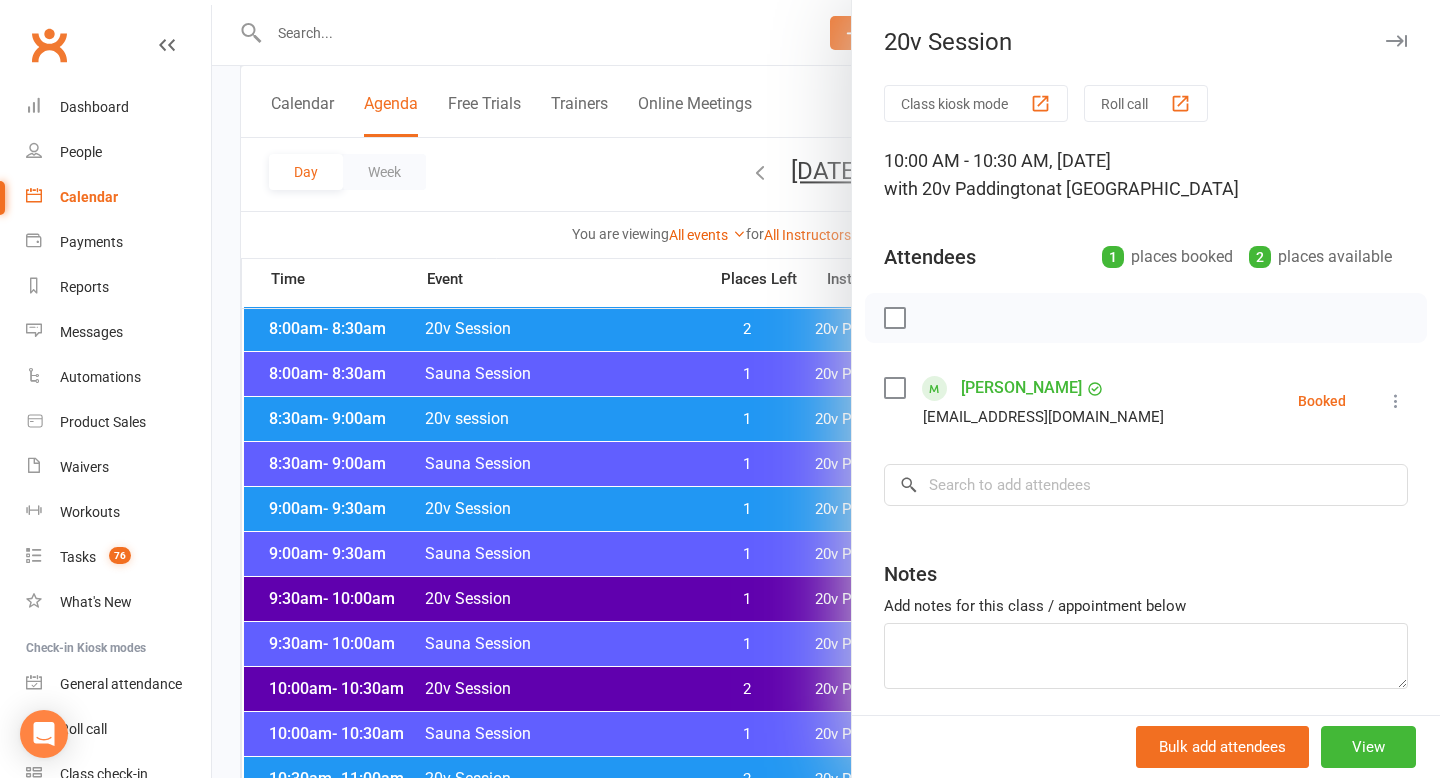 click at bounding box center [826, 389] 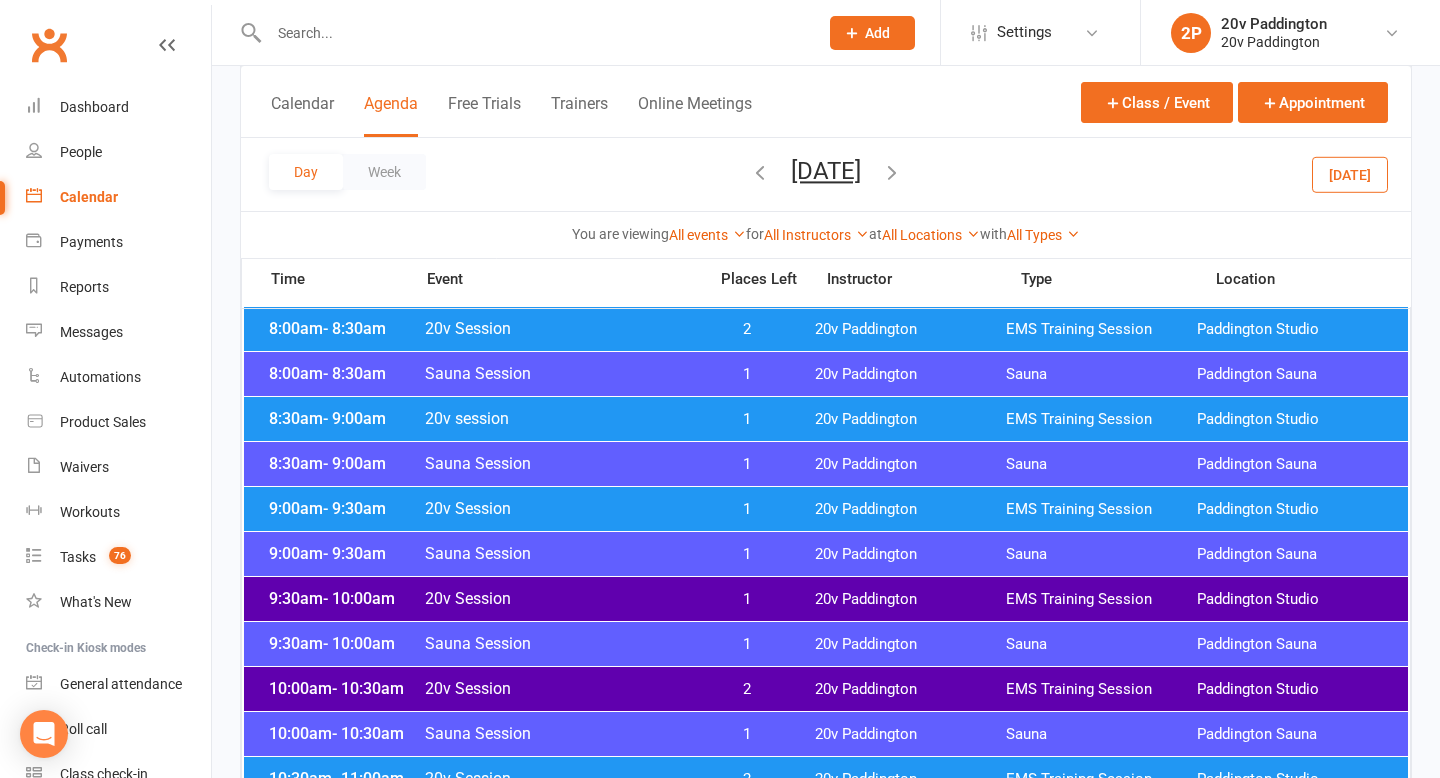 click on "1" at bounding box center (747, 599) 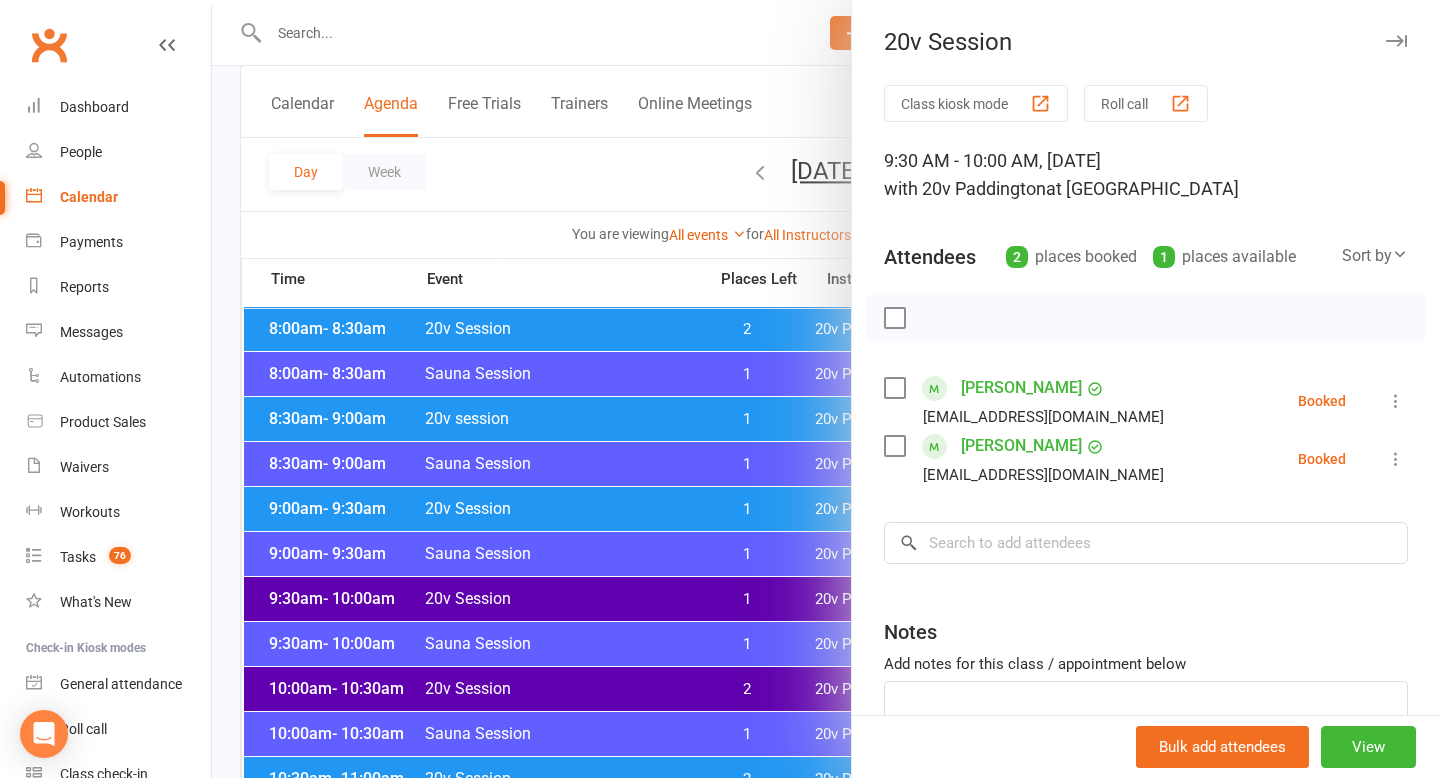 click at bounding box center [826, 389] 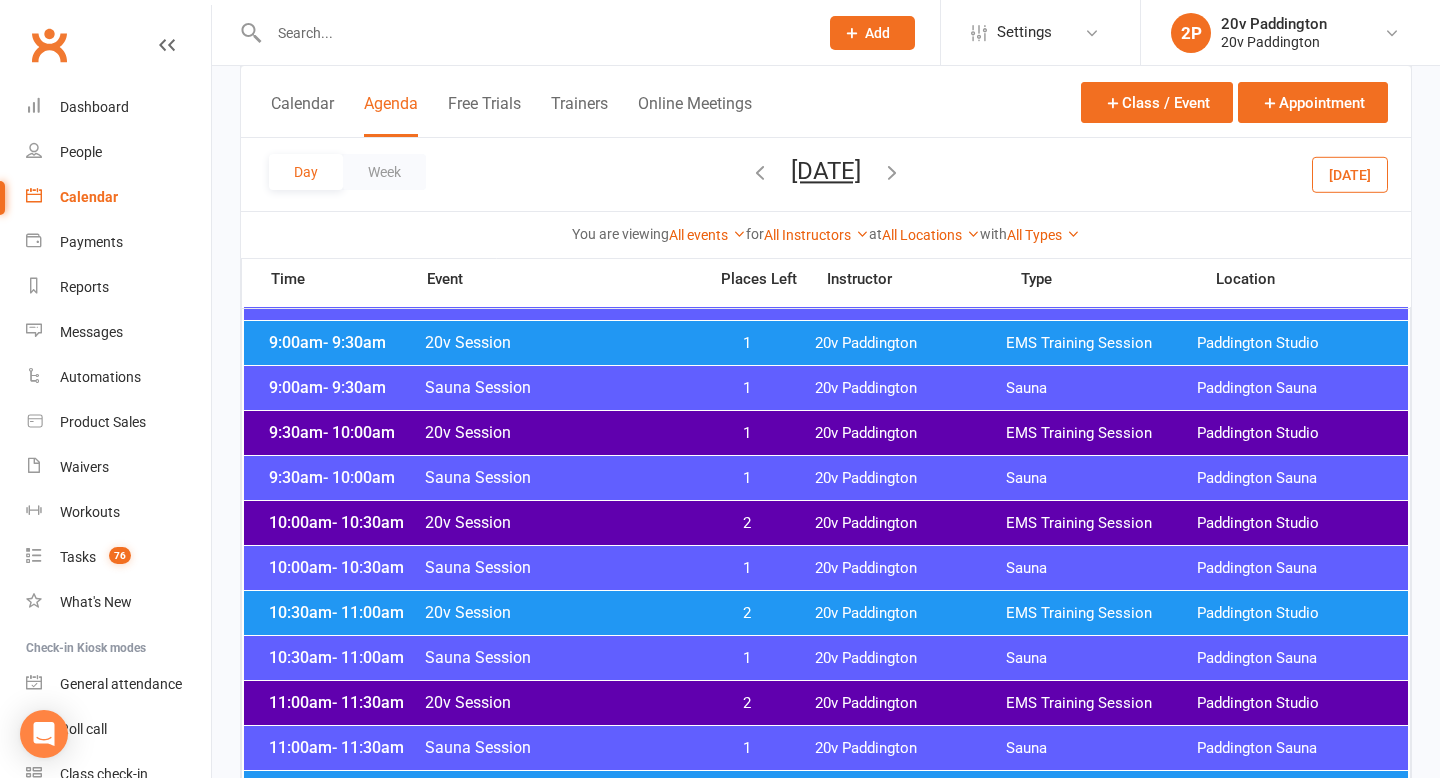 scroll, scrollTop: 747, scrollLeft: 0, axis: vertical 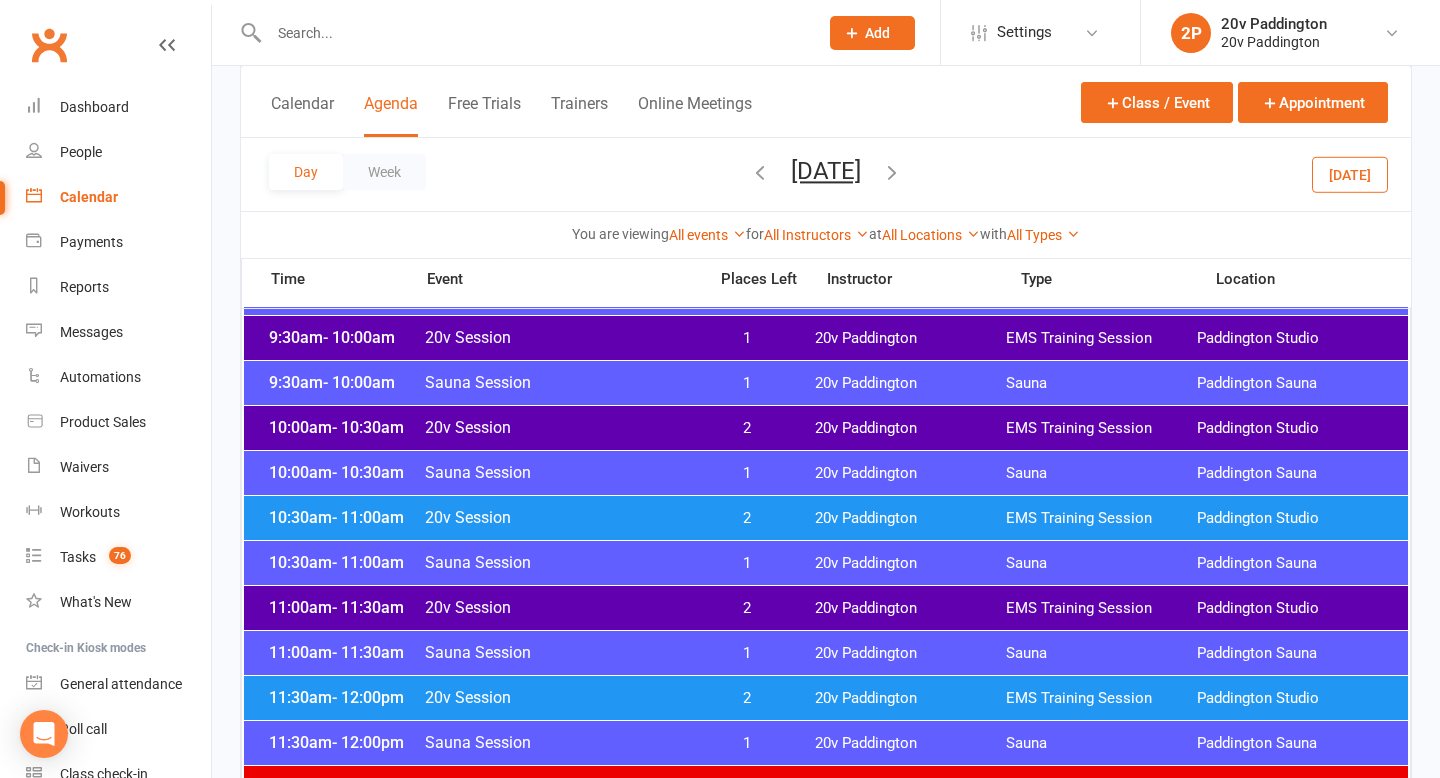 click on "10:30am  - 11:00am 20v Session 2 20v Paddington EMS Training Session [GEOGRAPHIC_DATA]" at bounding box center [826, 518] 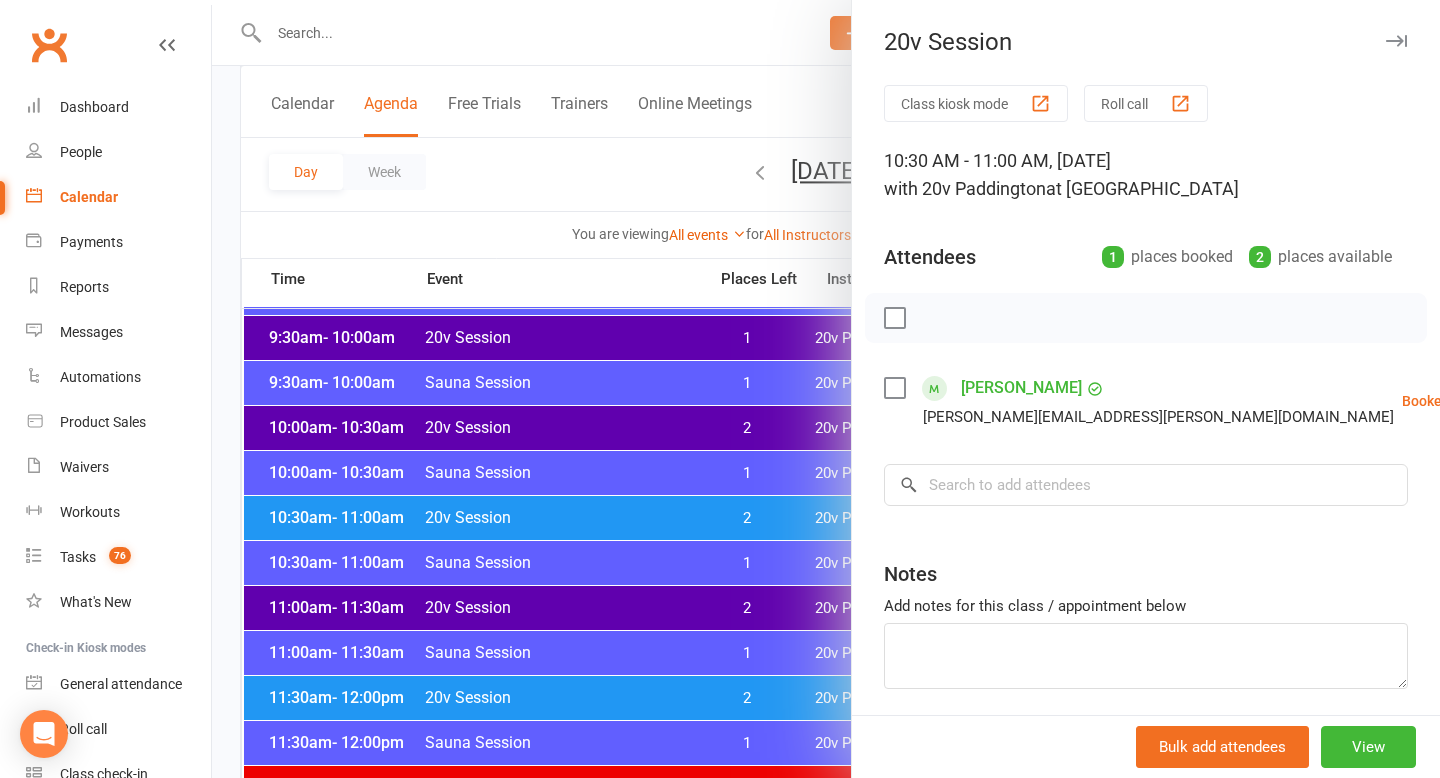 click at bounding box center (826, 389) 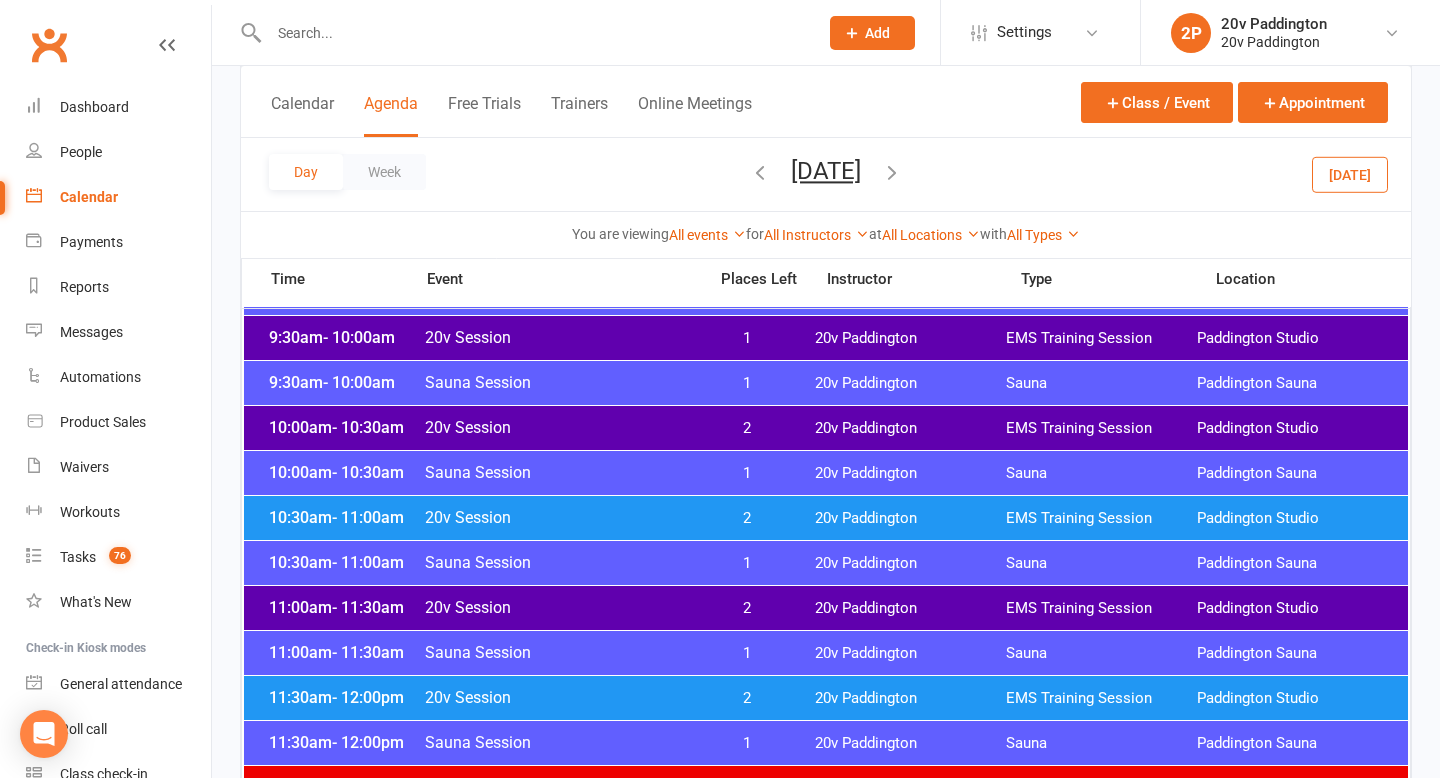 click on "2" at bounding box center (747, 608) 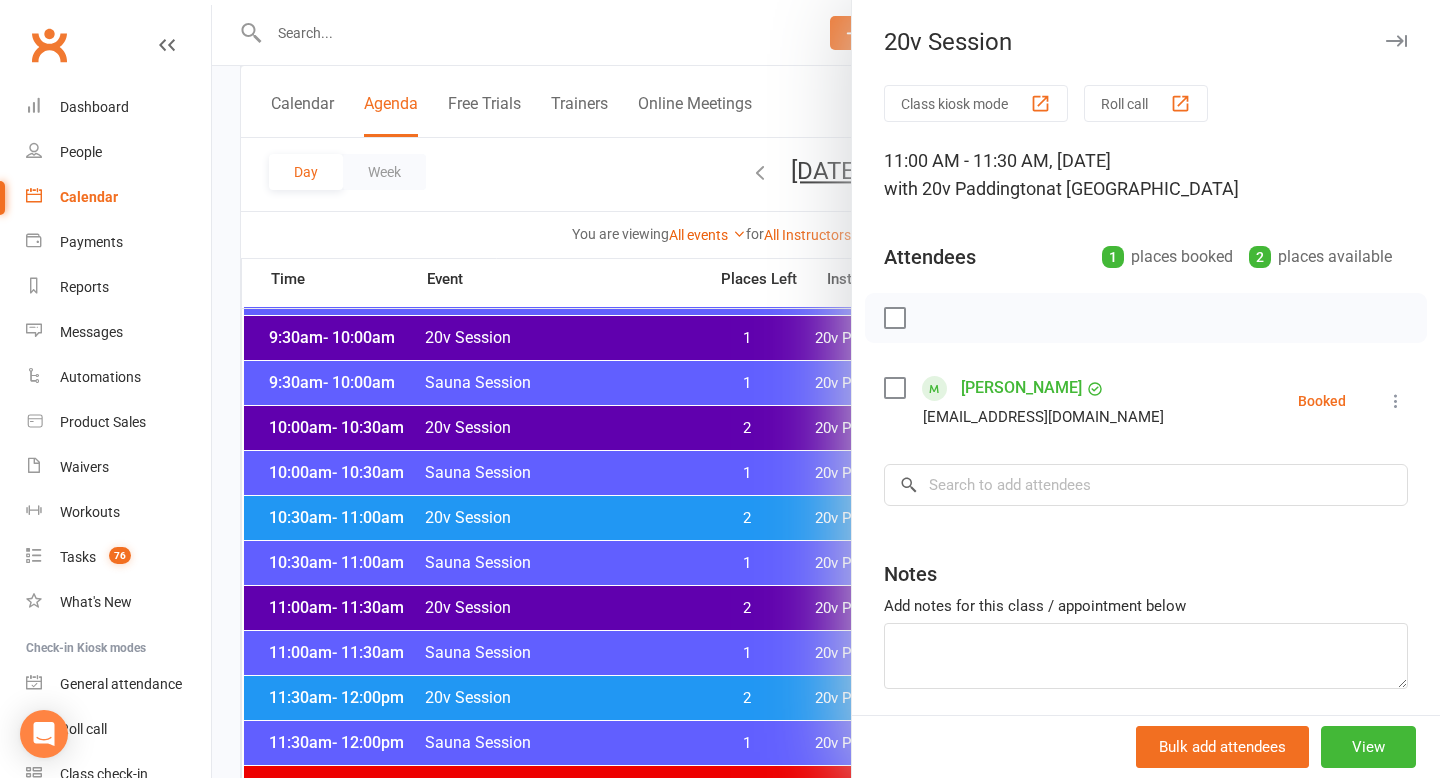 click at bounding box center (826, 389) 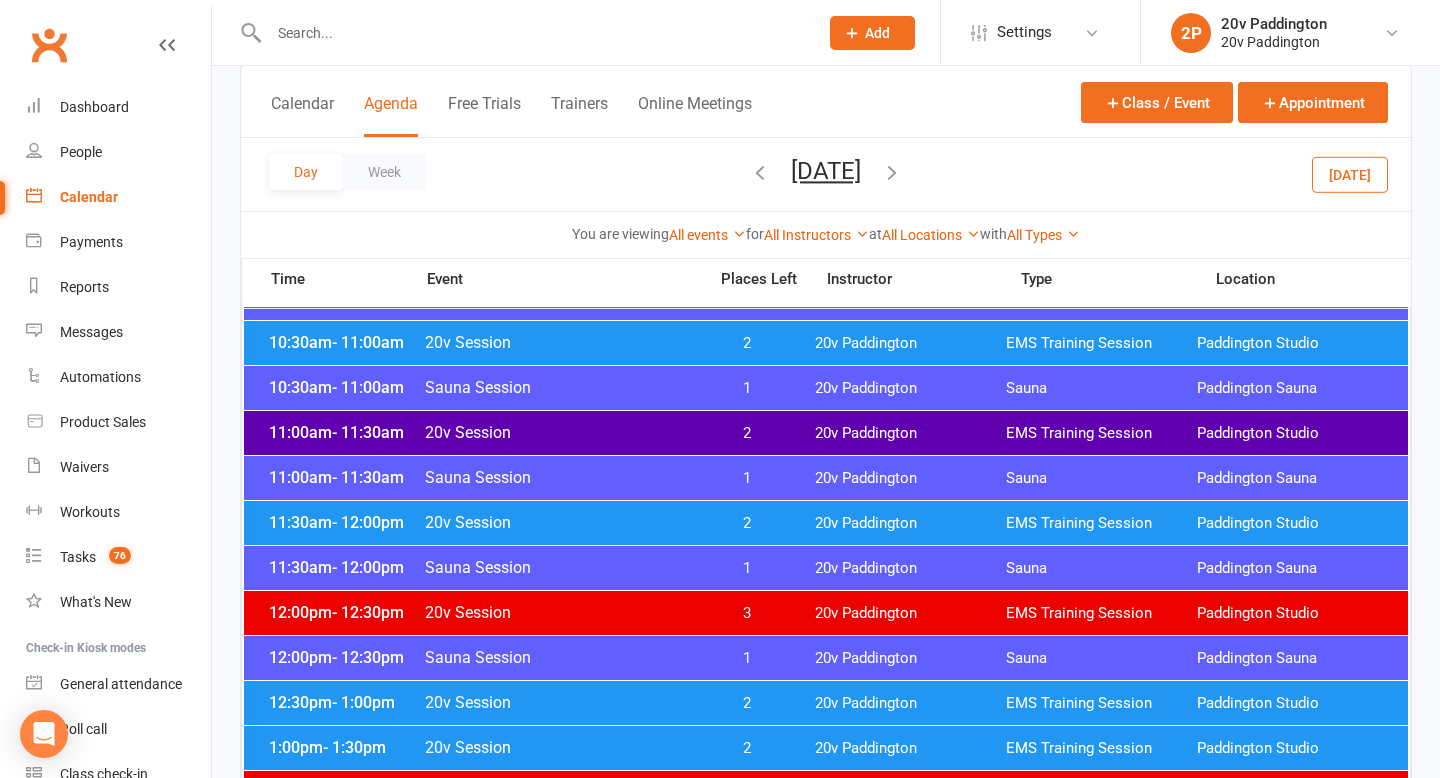 scroll, scrollTop: 961, scrollLeft: 0, axis: vertical 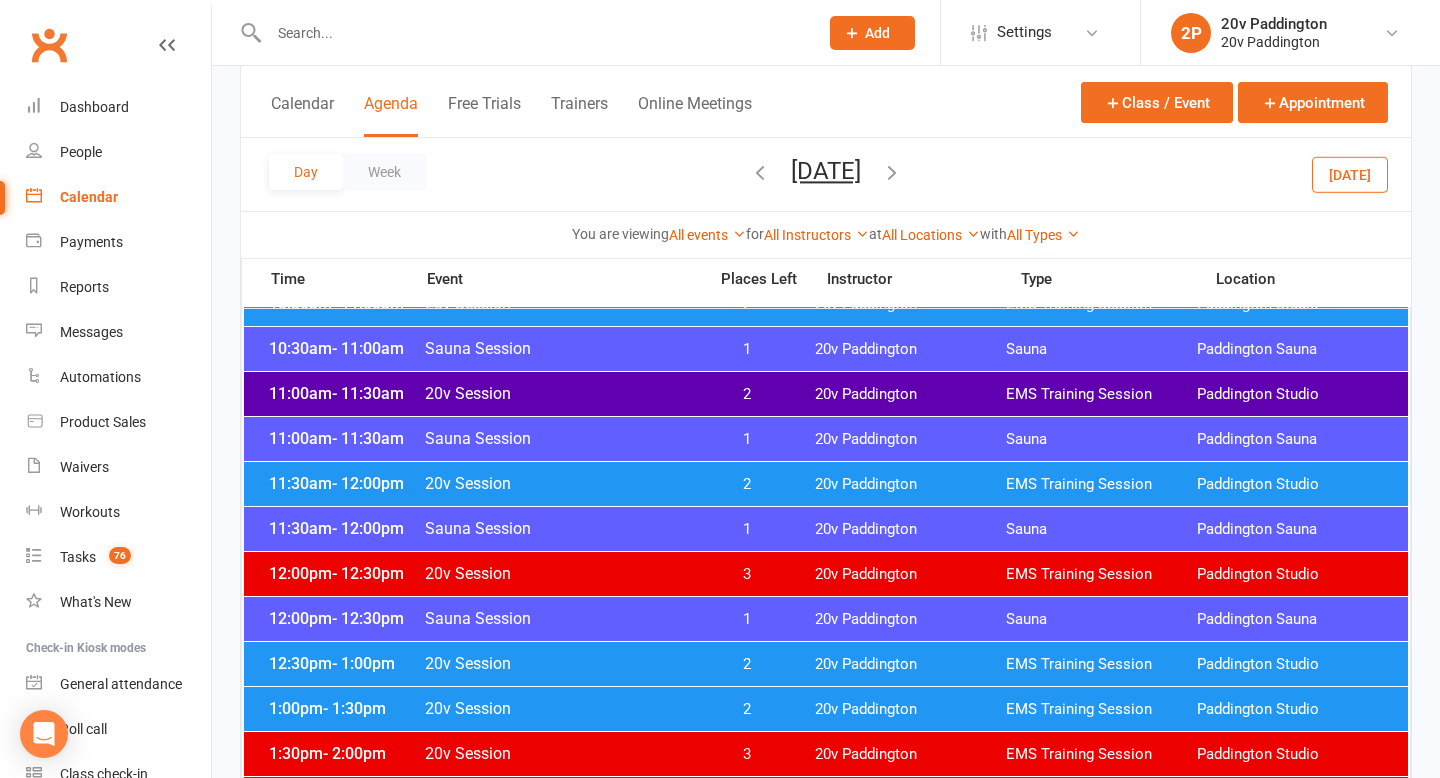 click on "2" at bounding box center [747, 484] 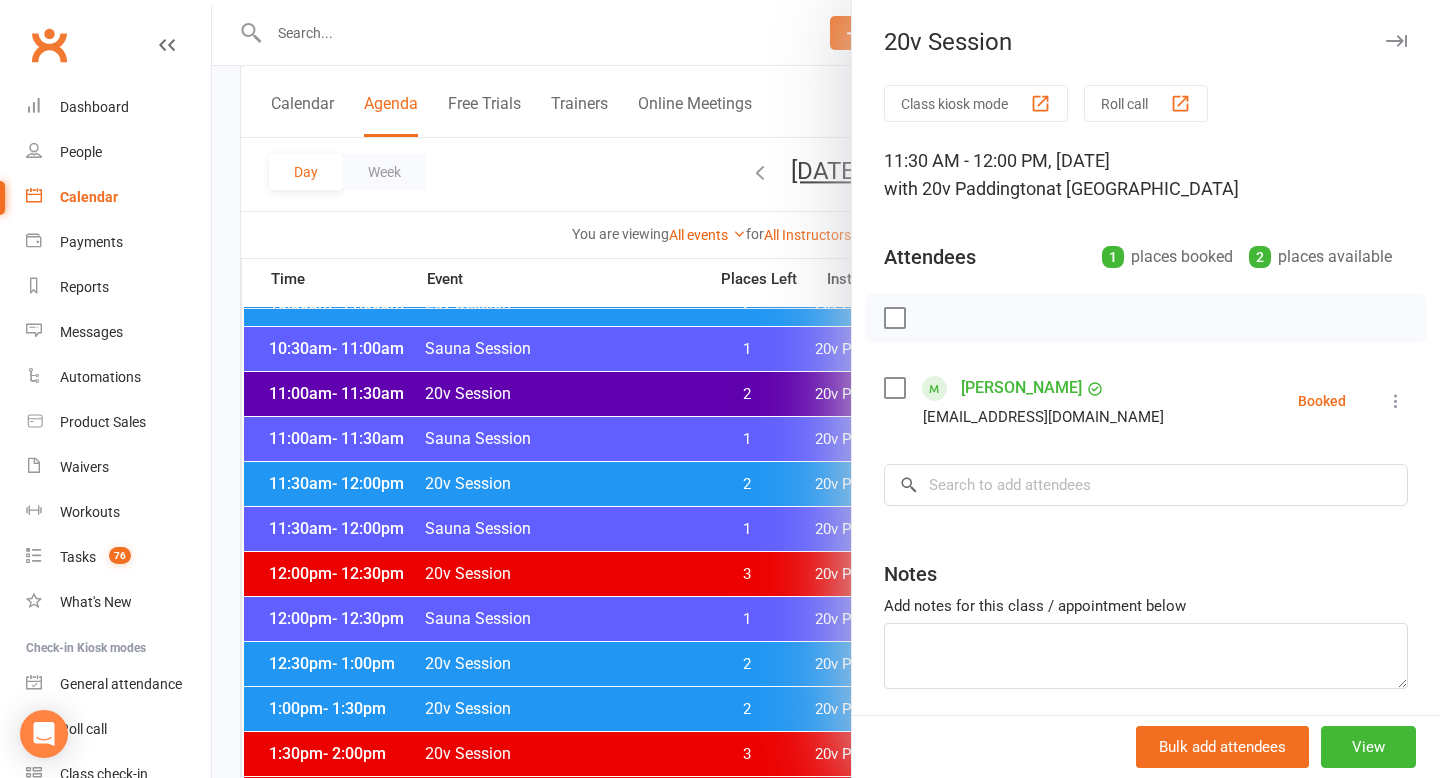 click at bounding box center [826, 389] 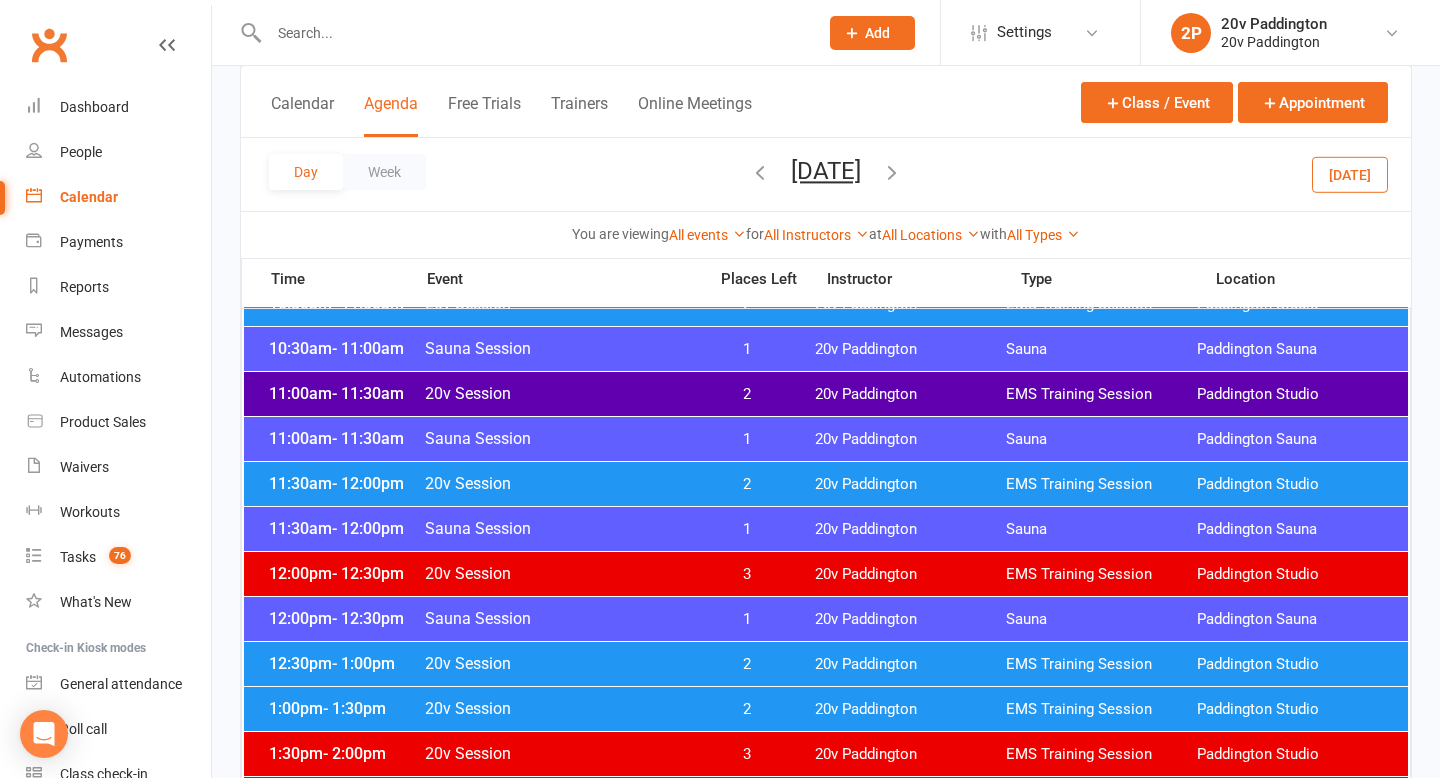 click on "20v Session" at bounding box center (559, 663) 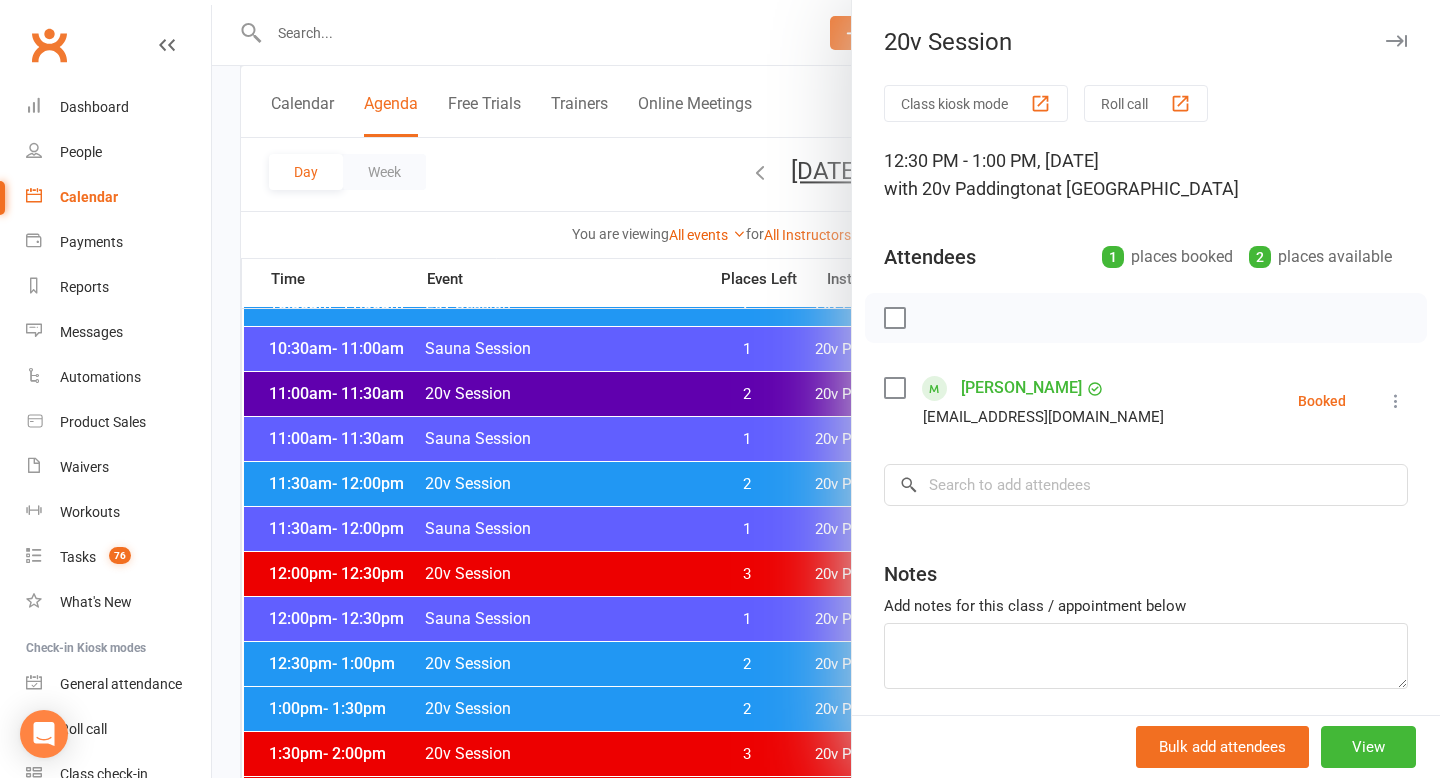 click at bounding box center (826, 389) 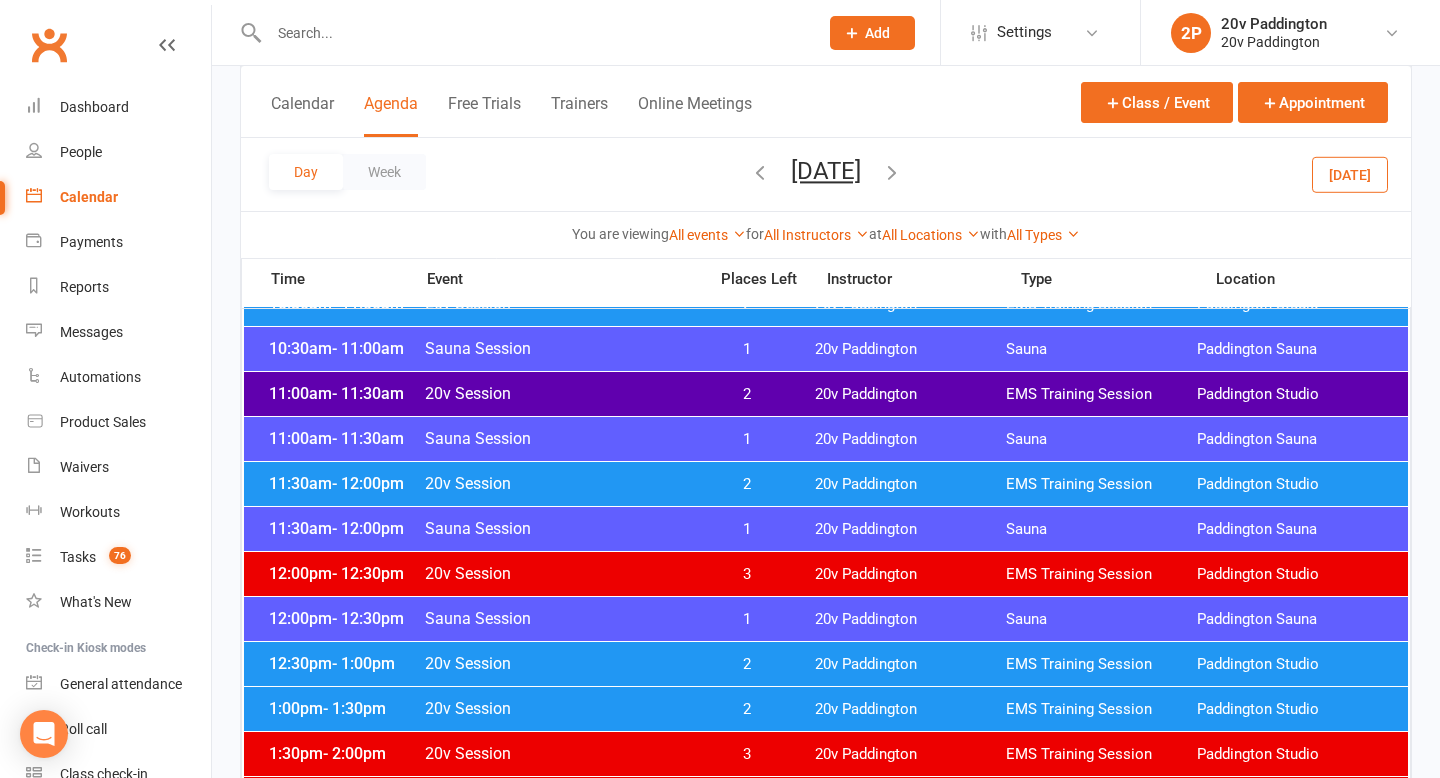 click on "20v Session" at bounding box center (559, 708) 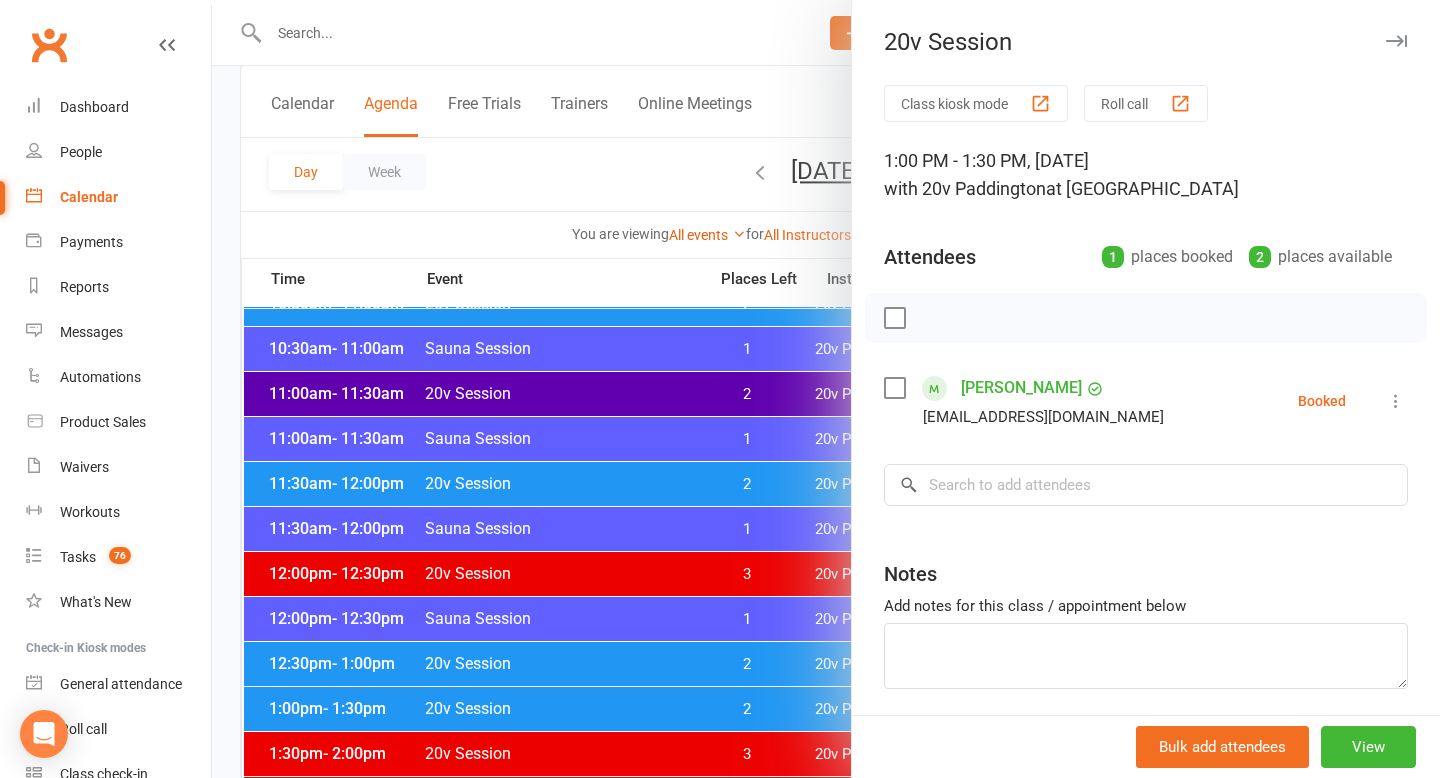 click at bounding box center (826, 389) 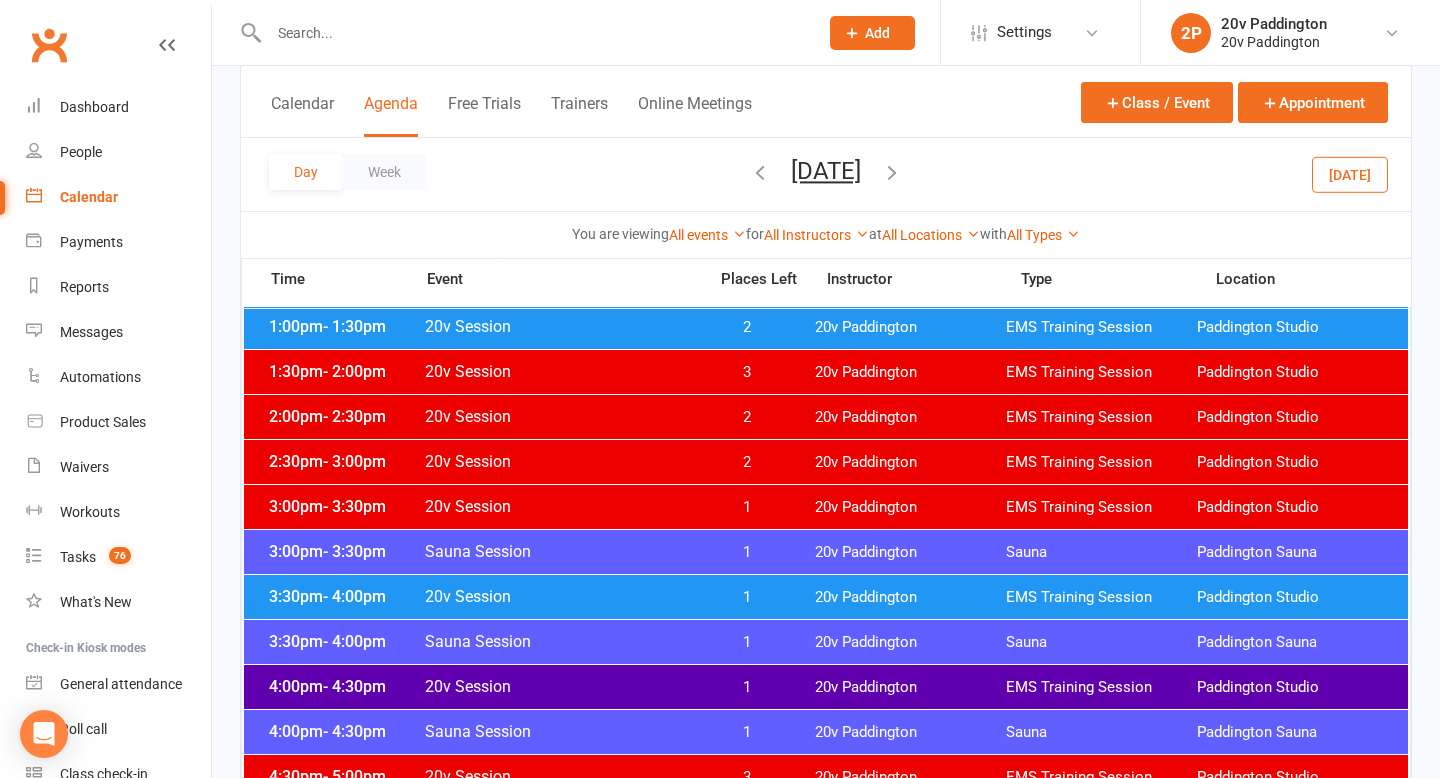 scroll, scrollTop: 1345, scrollLeft: 0, axis: vertical 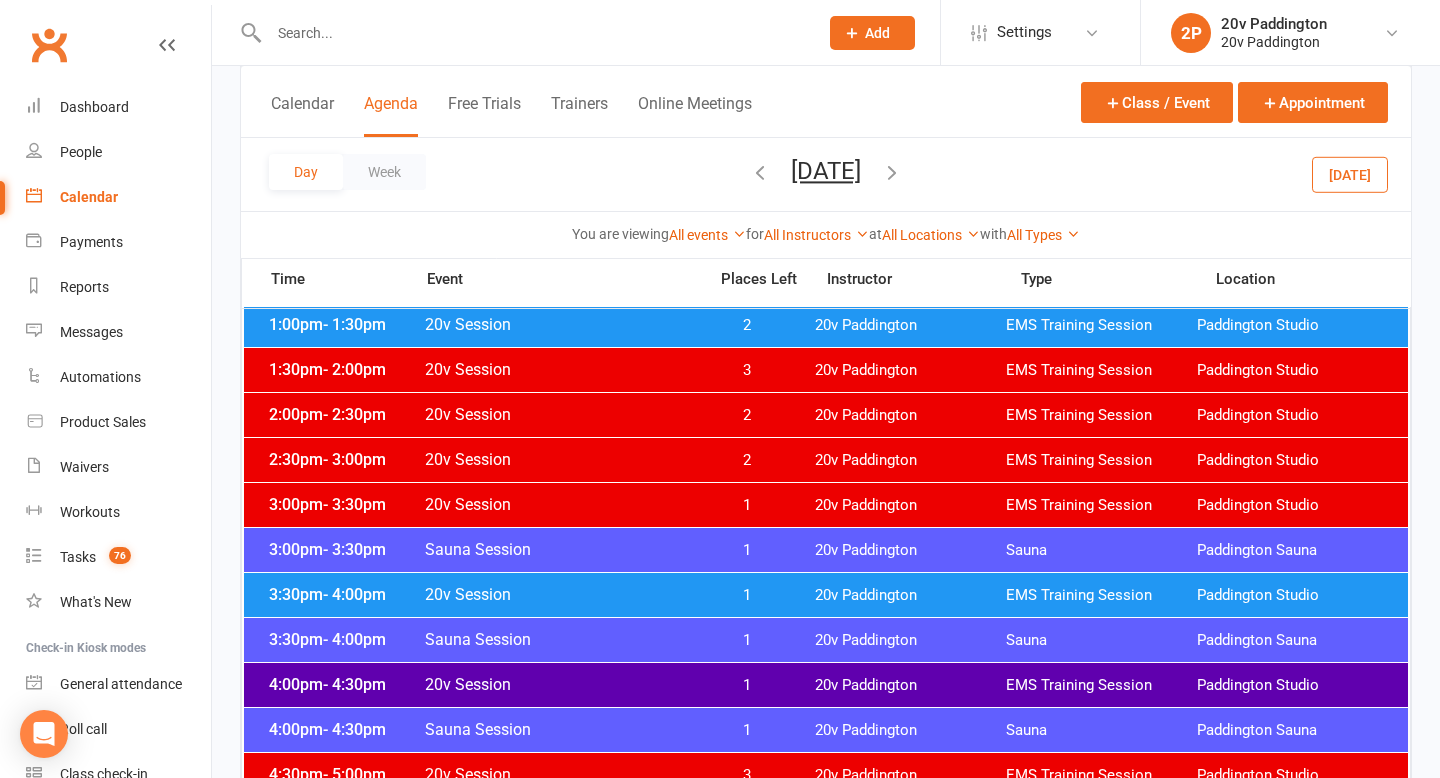 click on "20v Session" at bounding box center [559, 594] 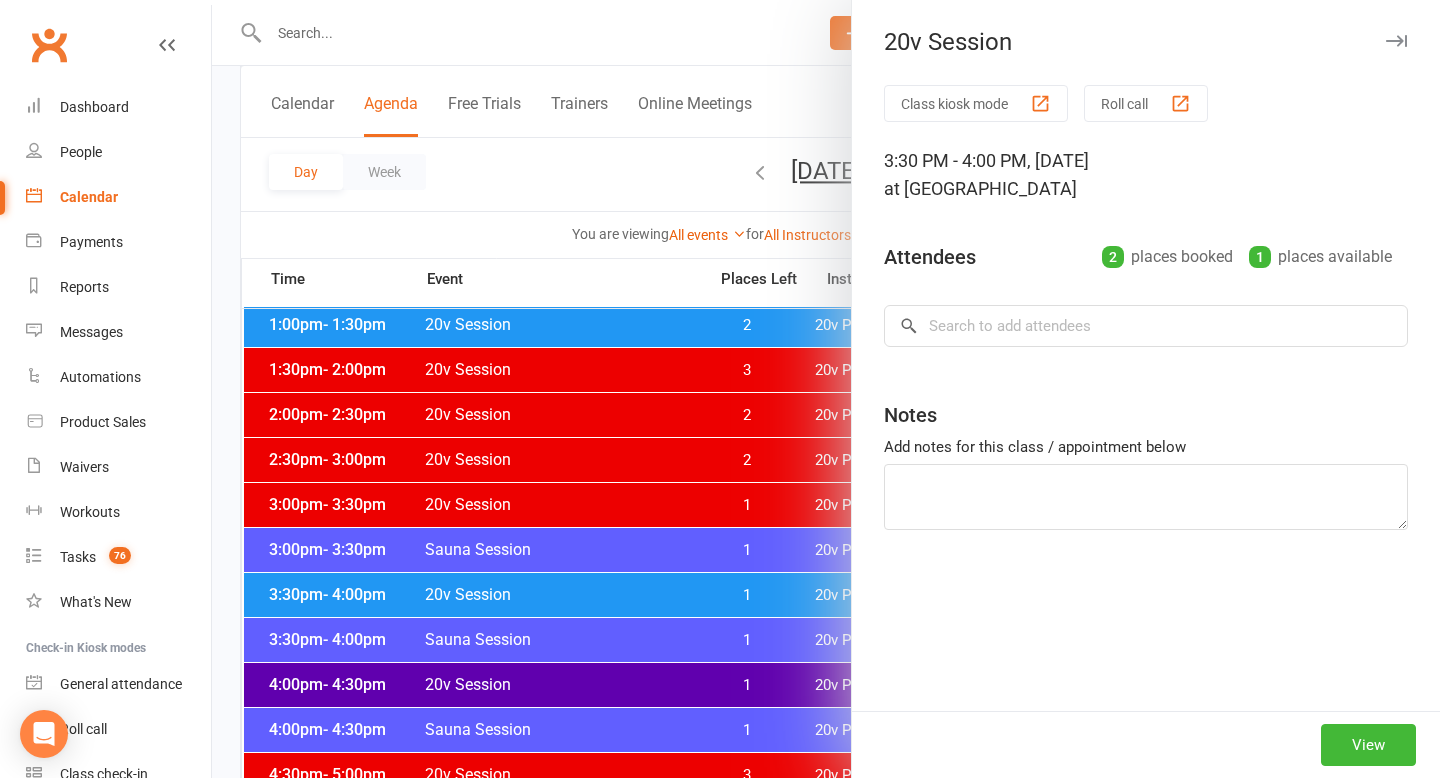 click at bounding box center [826, 389] 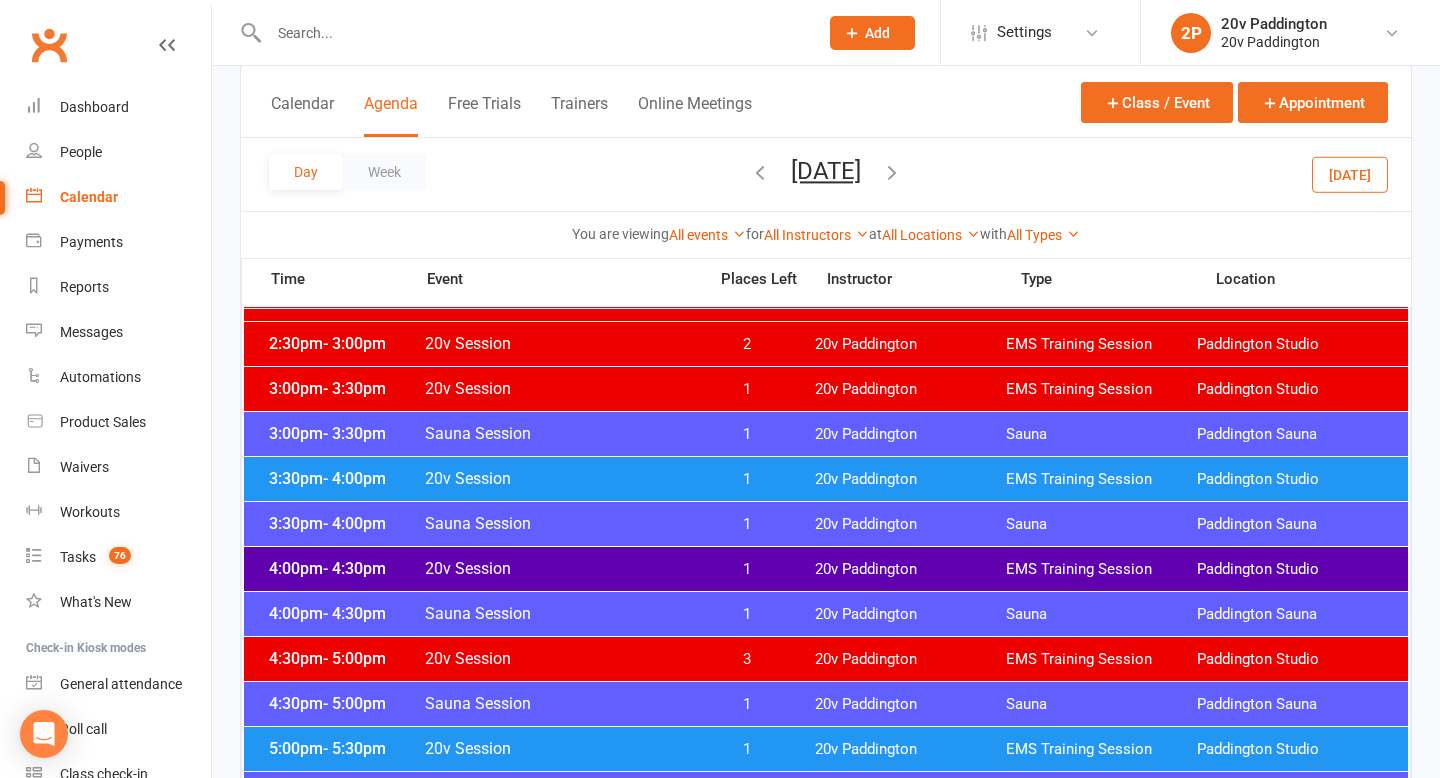 scroll, scrollTop: 1487, scrollLeft: 0, axis: vertical 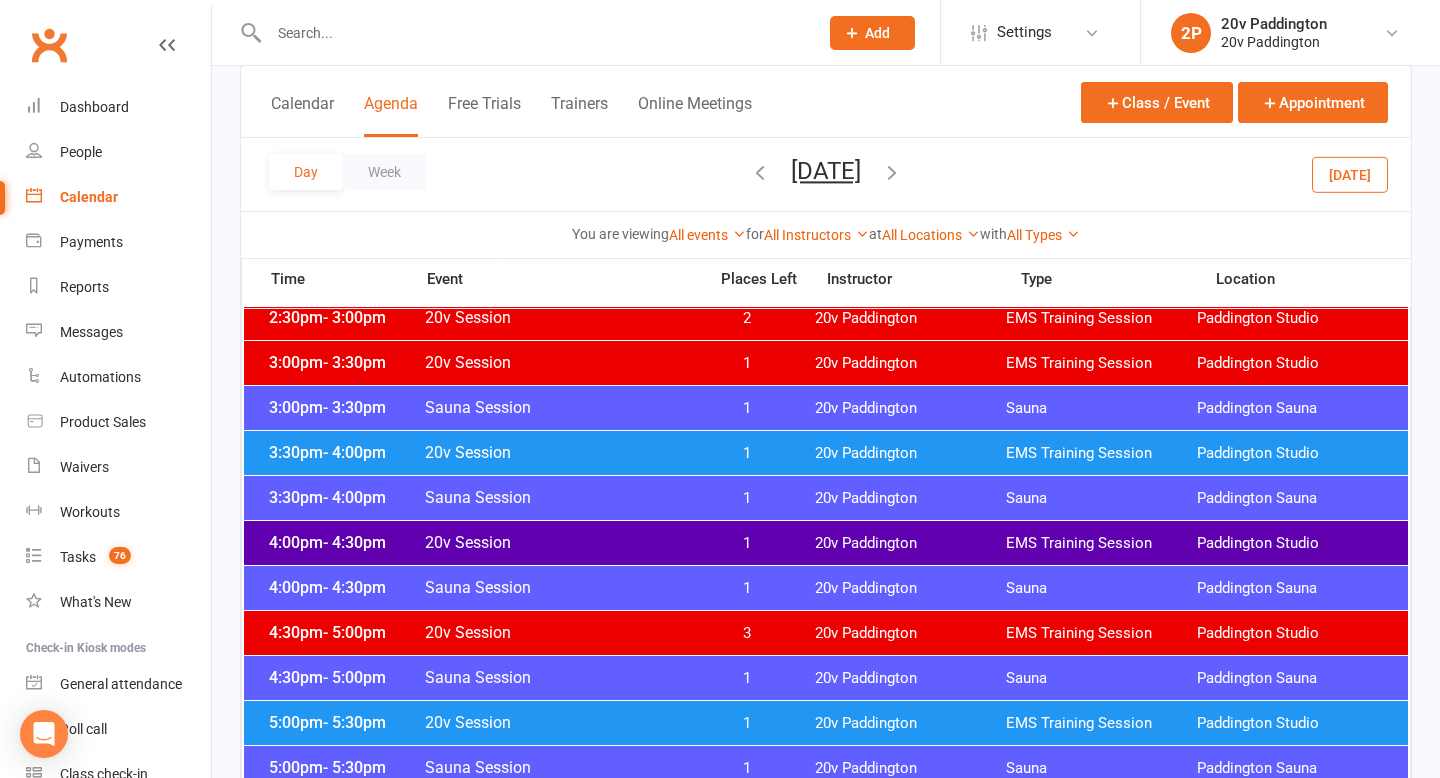 click on "1" at bounding box center (747, 543) 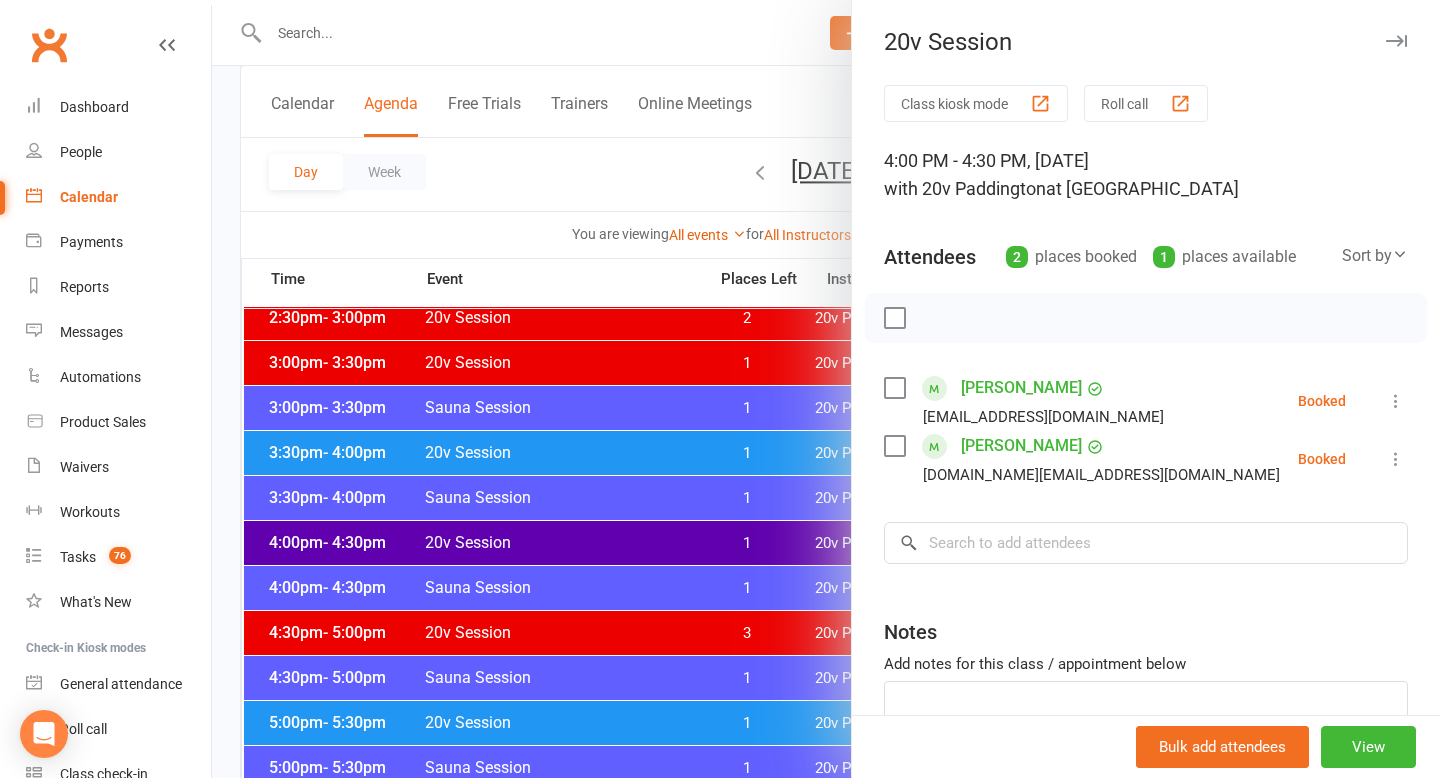 click at bounding box center [826, 389] 